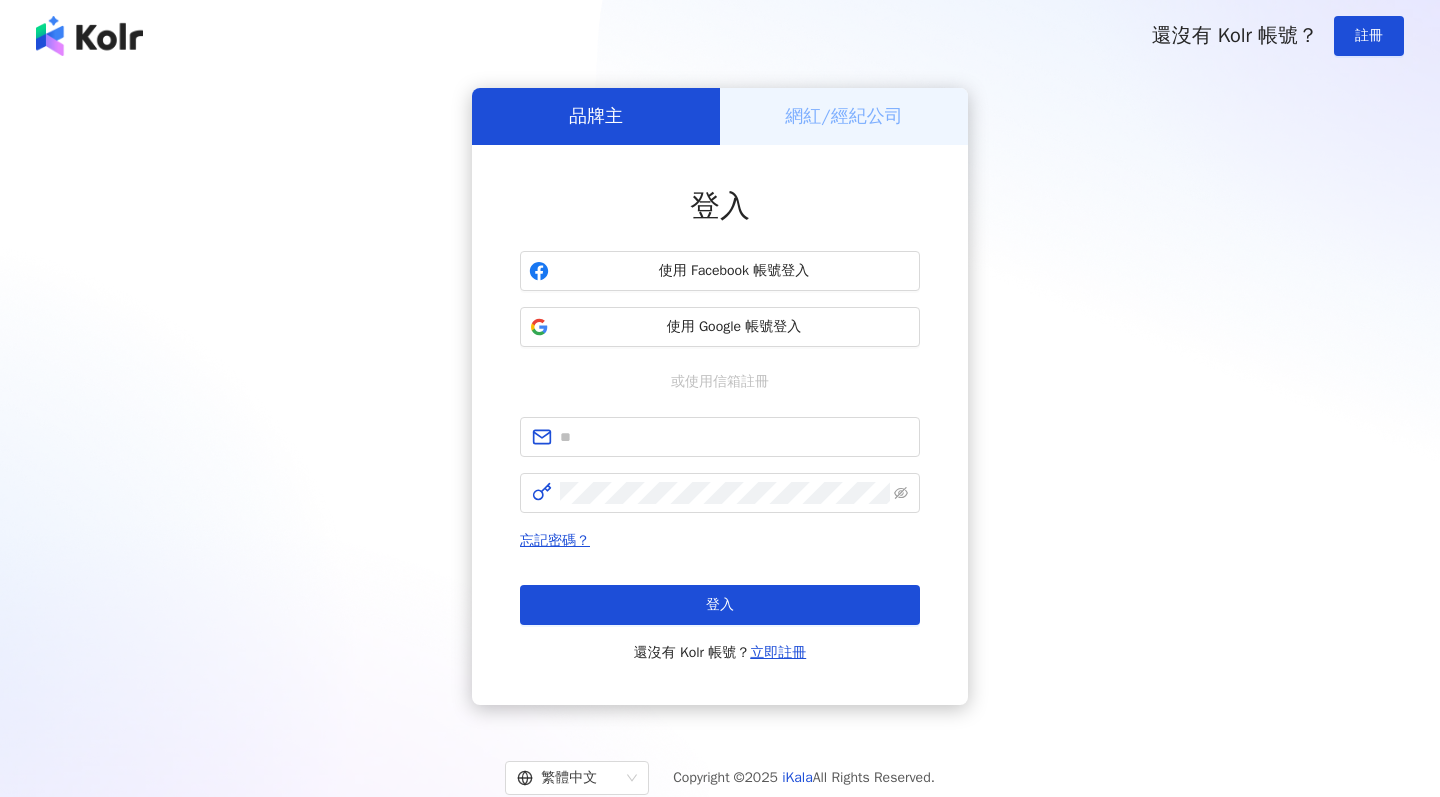 scroll, scrollTop: 0, scrollLeft: 0, axis: both 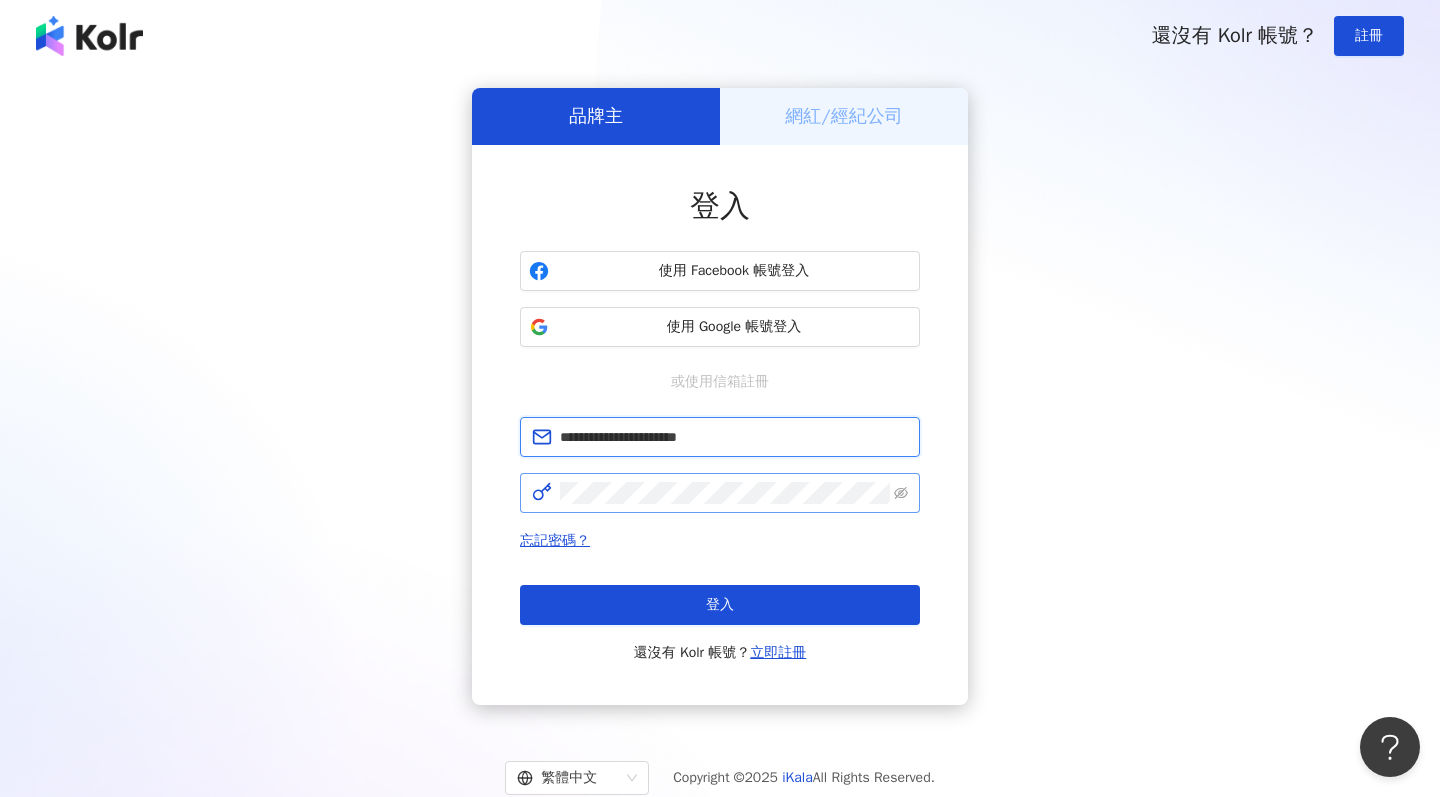 type on "**********" 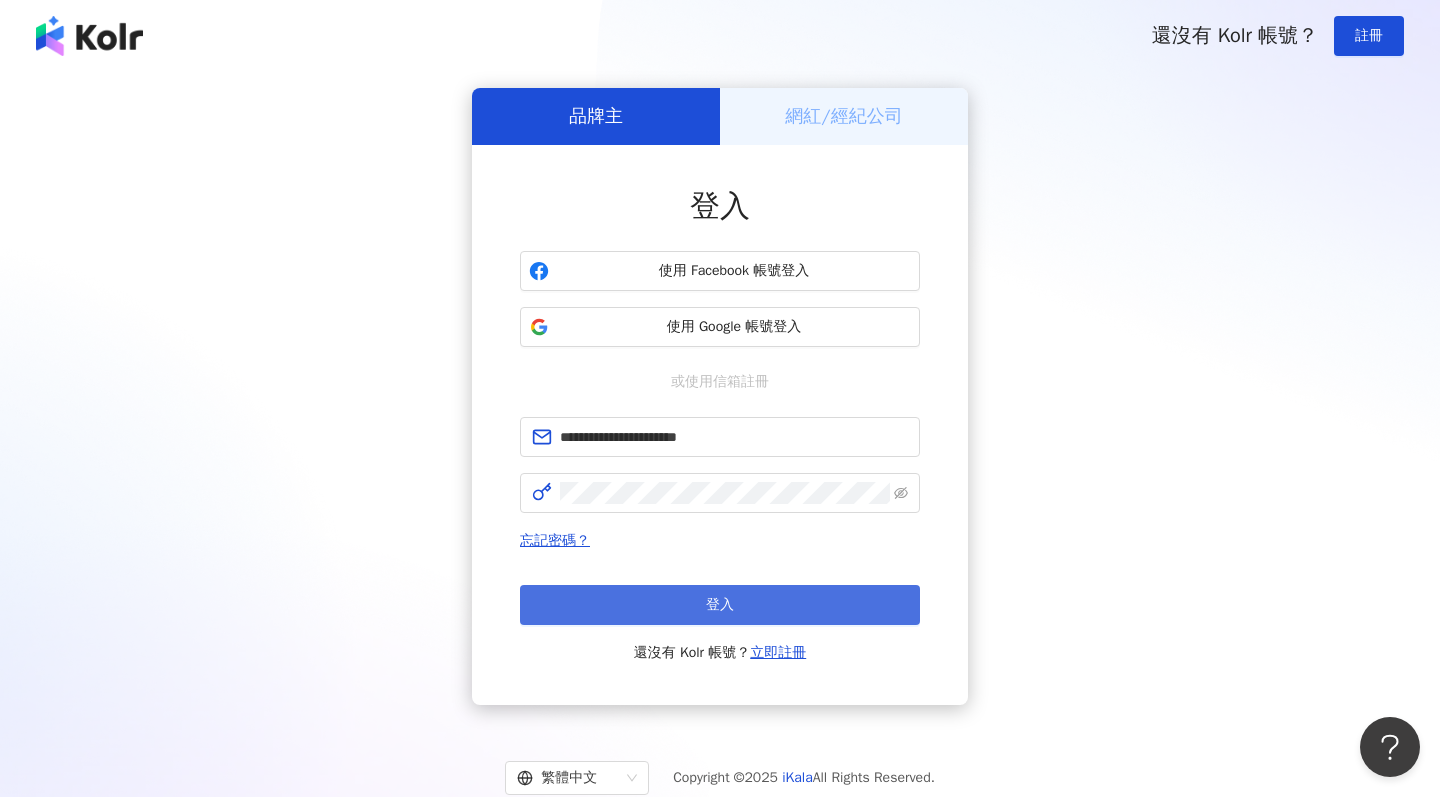 click on "登入" at bounding box center [720, 605] 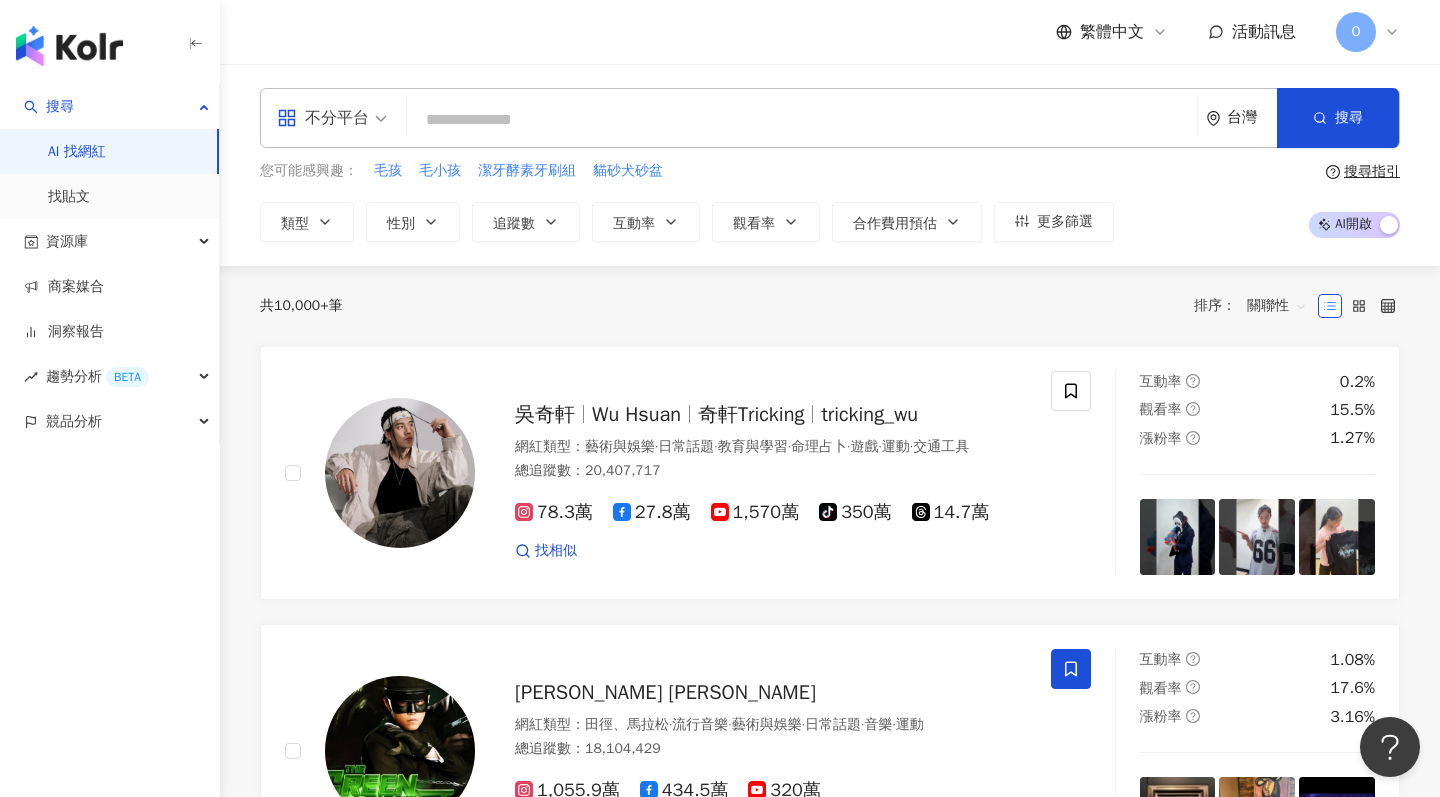 paste on "**********" 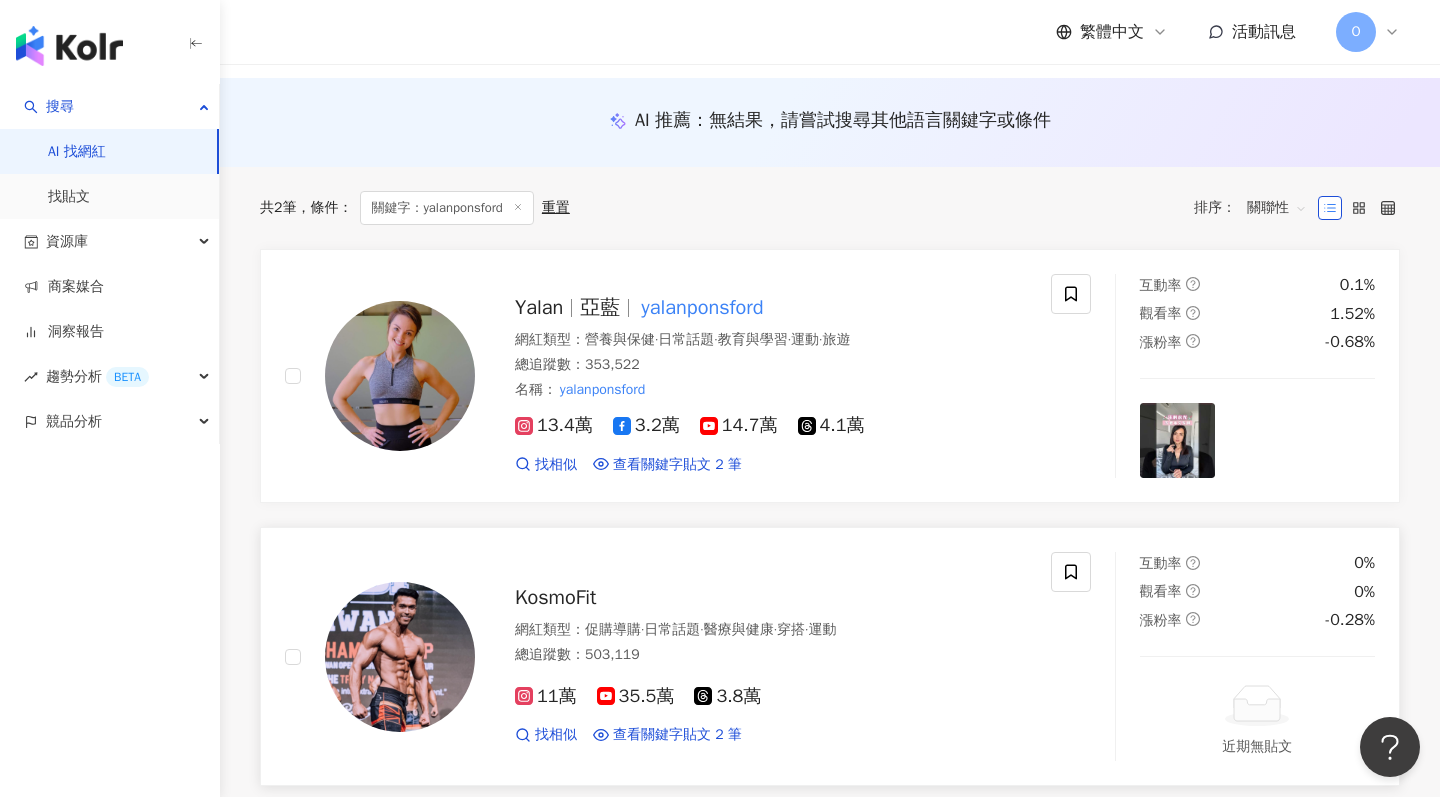 scroll, scrollTop: 139, scrollLeft: 0, axis: vertical 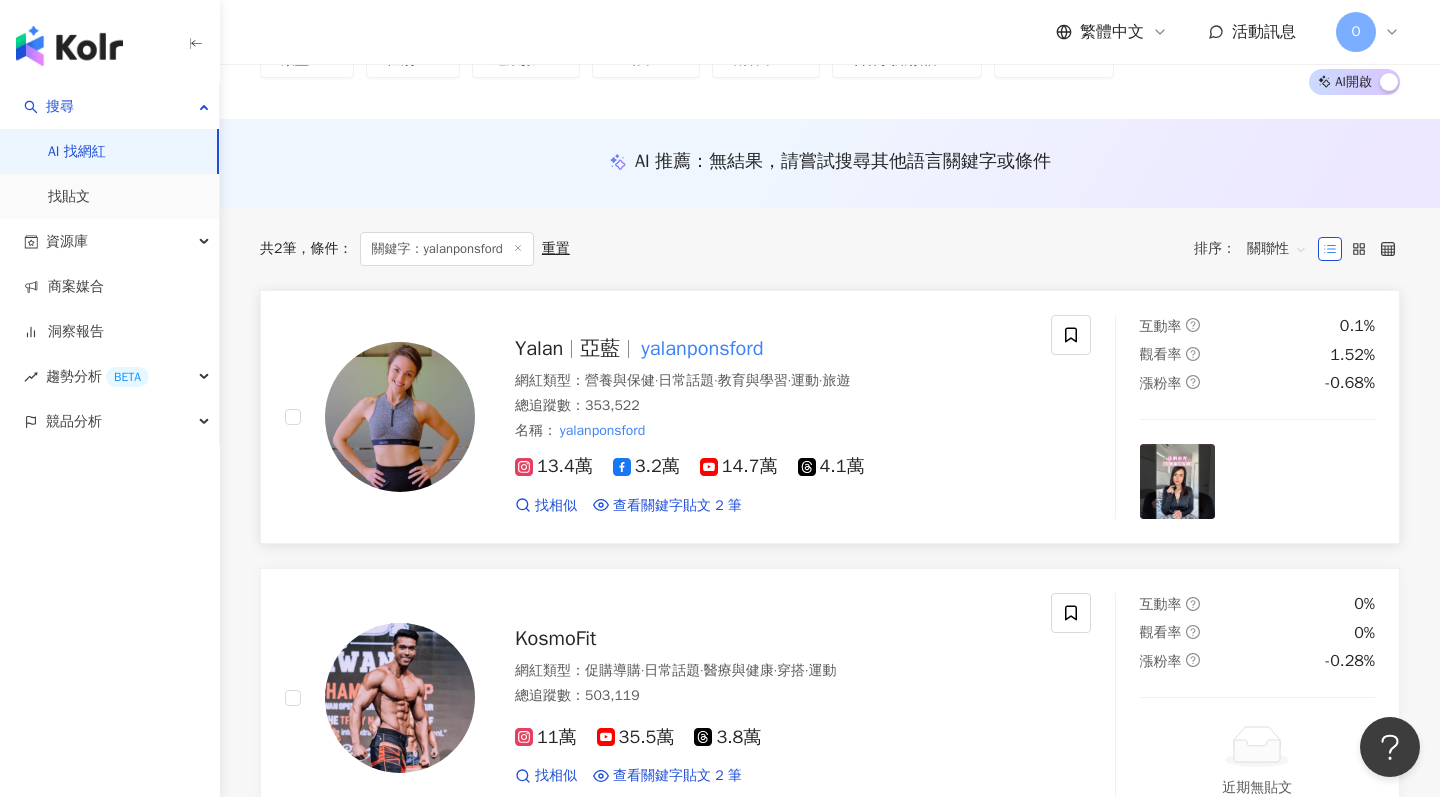 type on "**********" 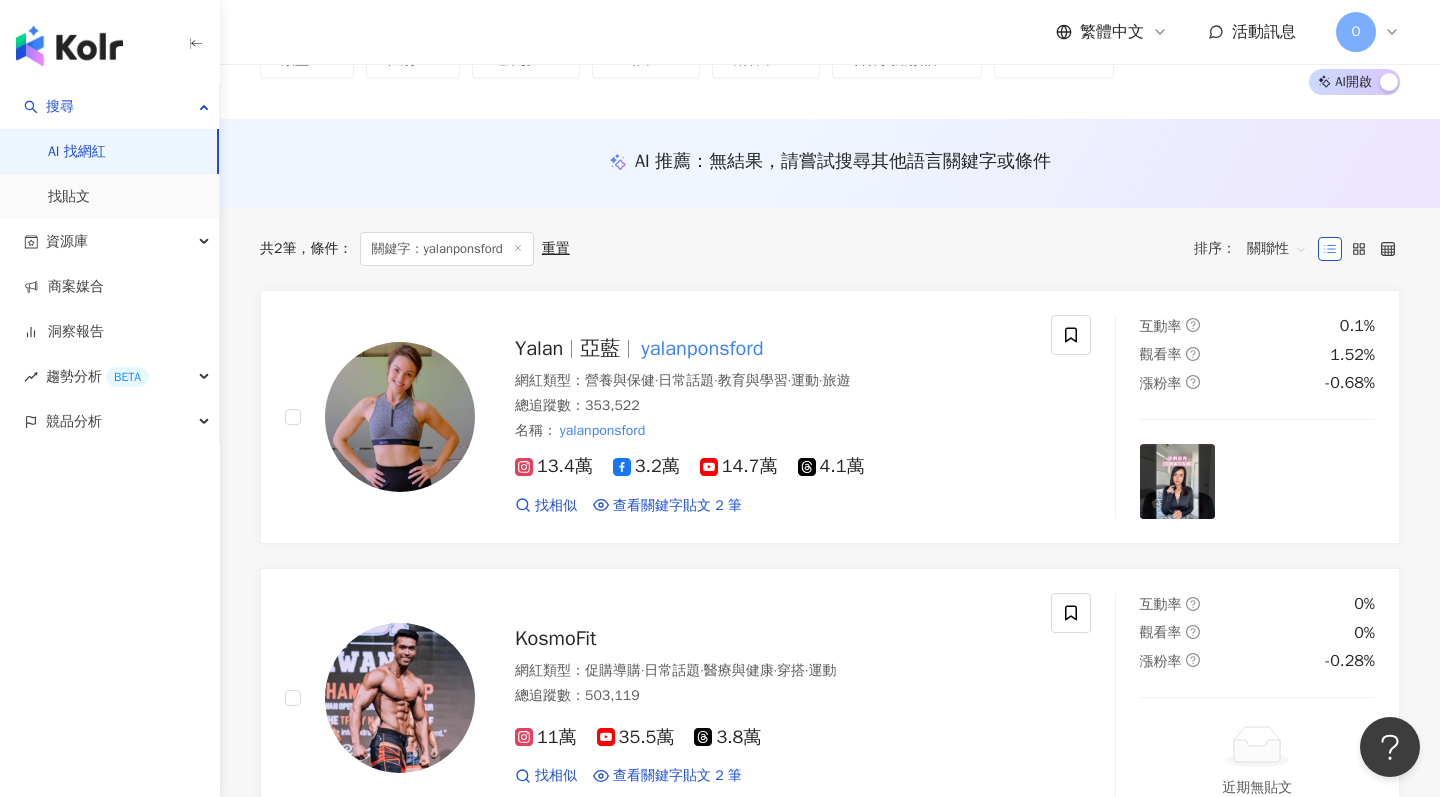 click on "關鍵字：yalanponsford" at bounding box center (446, 249) 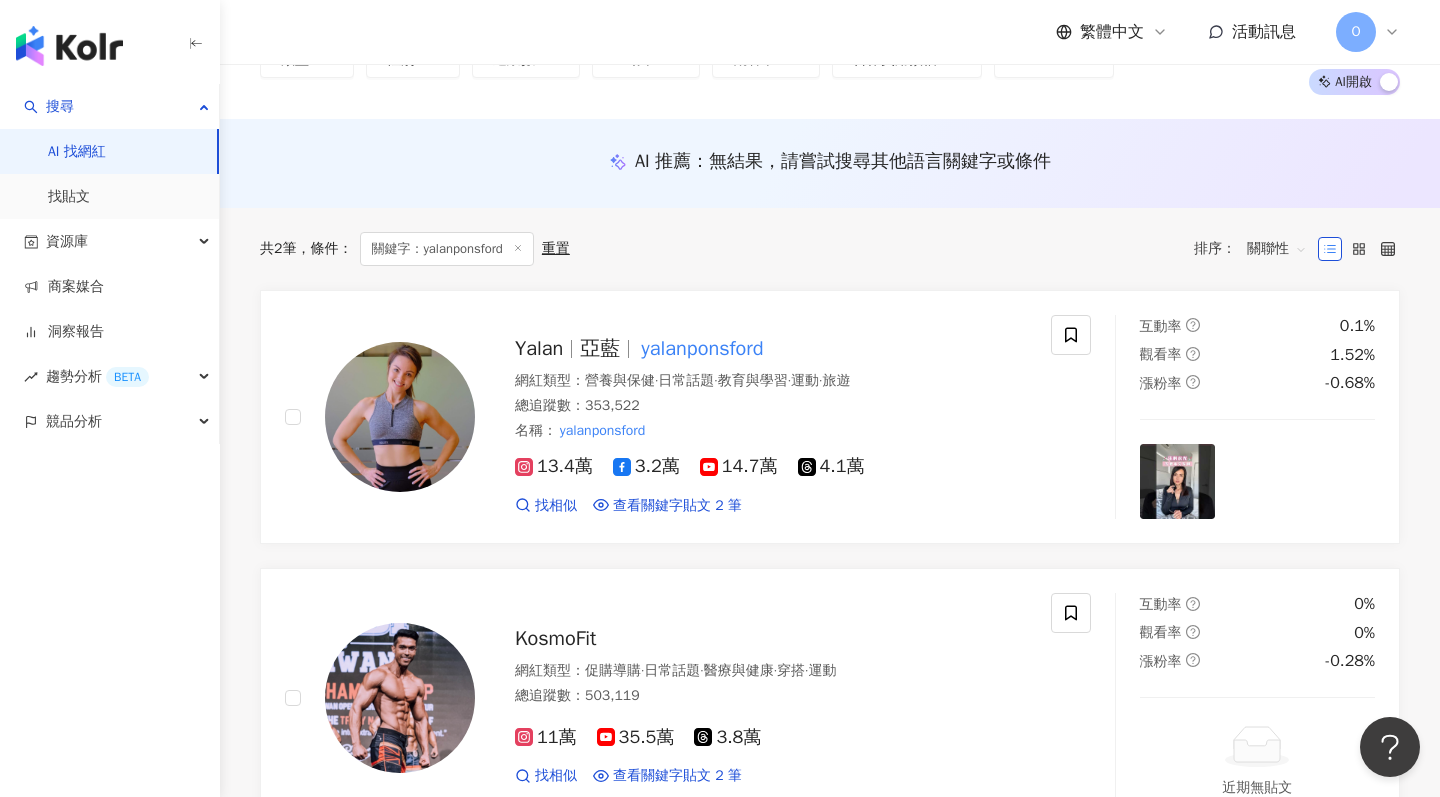 click 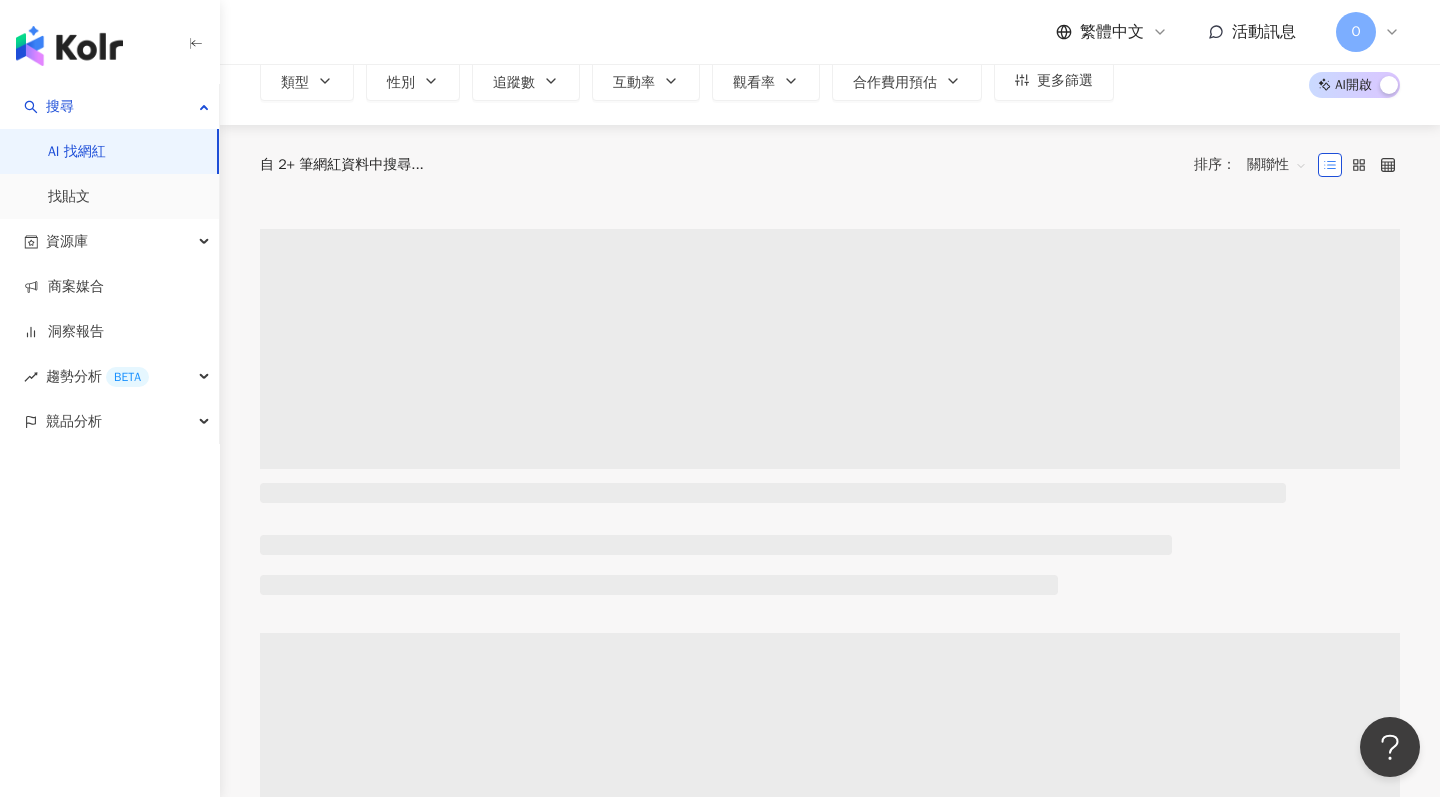 scroll, scrollTop: 0, scrollLeft: 0, axis: both 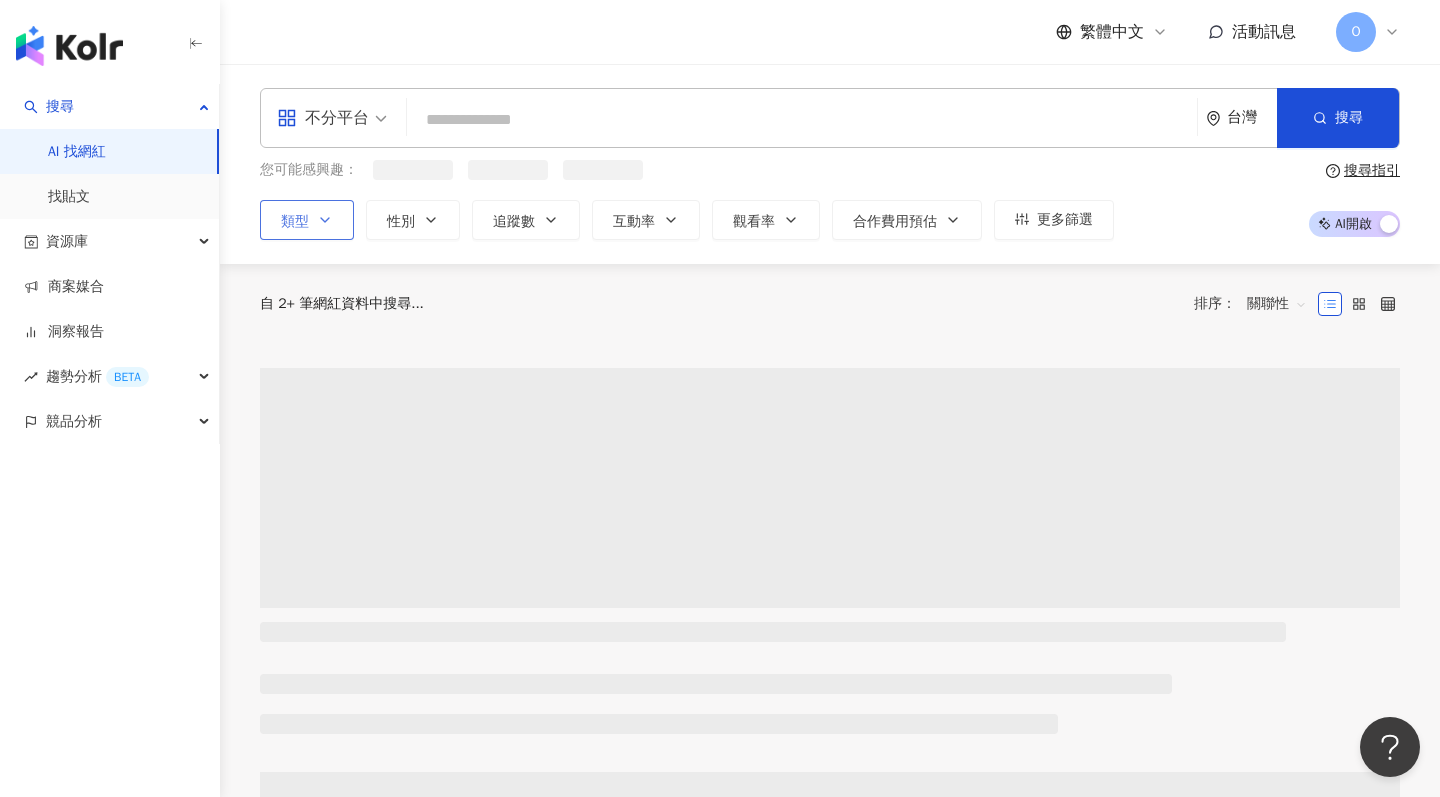 click on "類型" at bounding box center [307, 220] 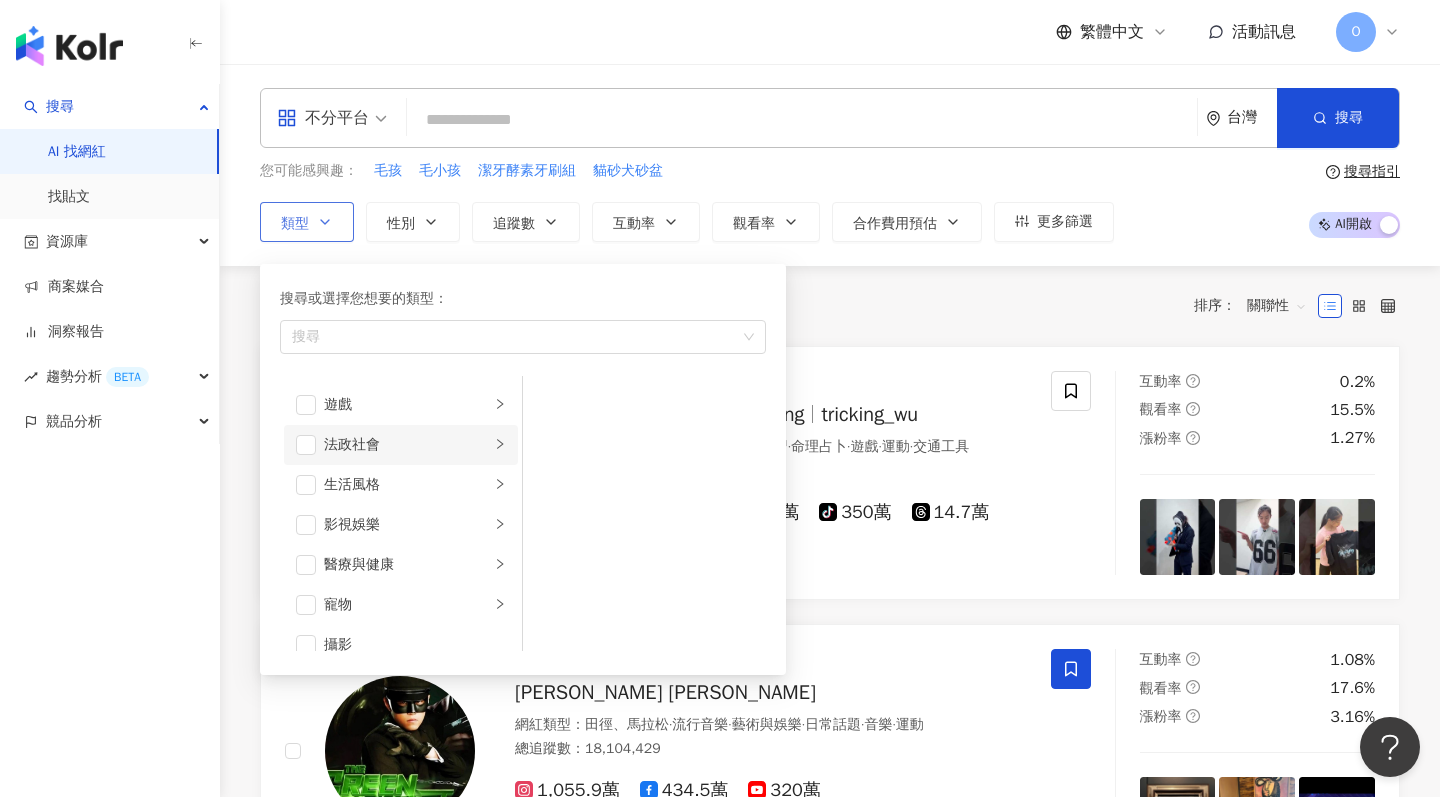 scroll, scrollTop: 354, scrollLeft: 0, axis: vertical 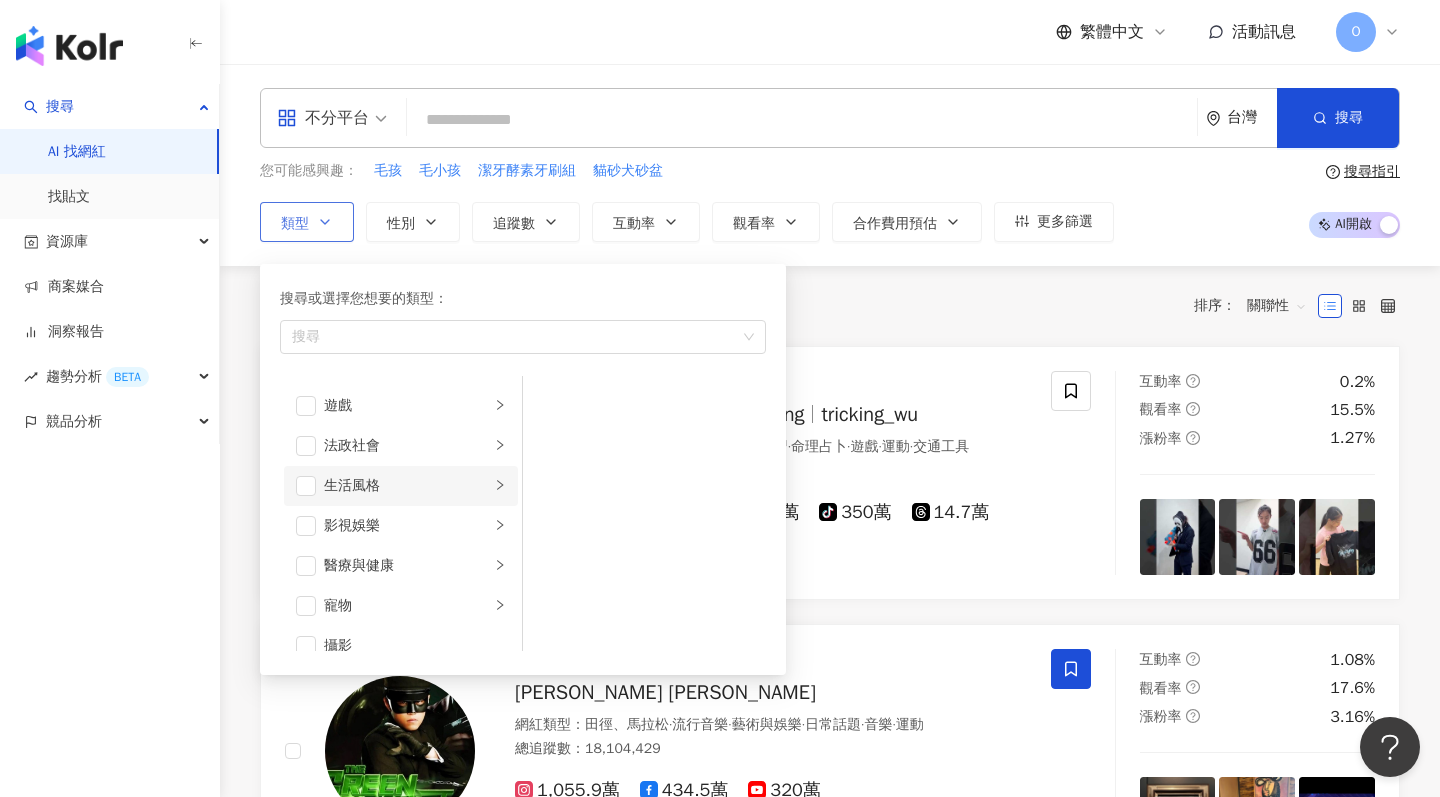 click 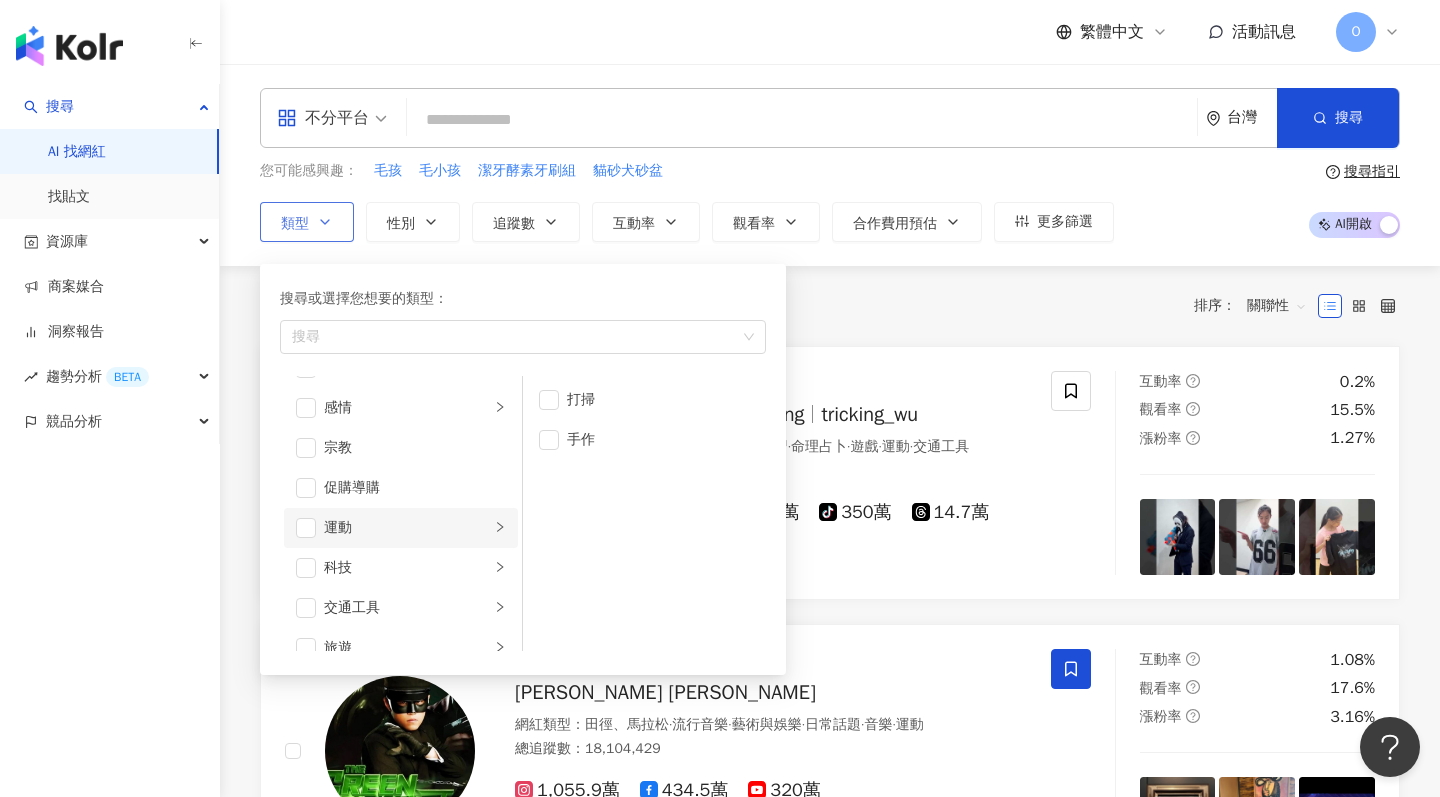 scroll, scrollTop: 633, scrollLeft: 0, axis: vertical 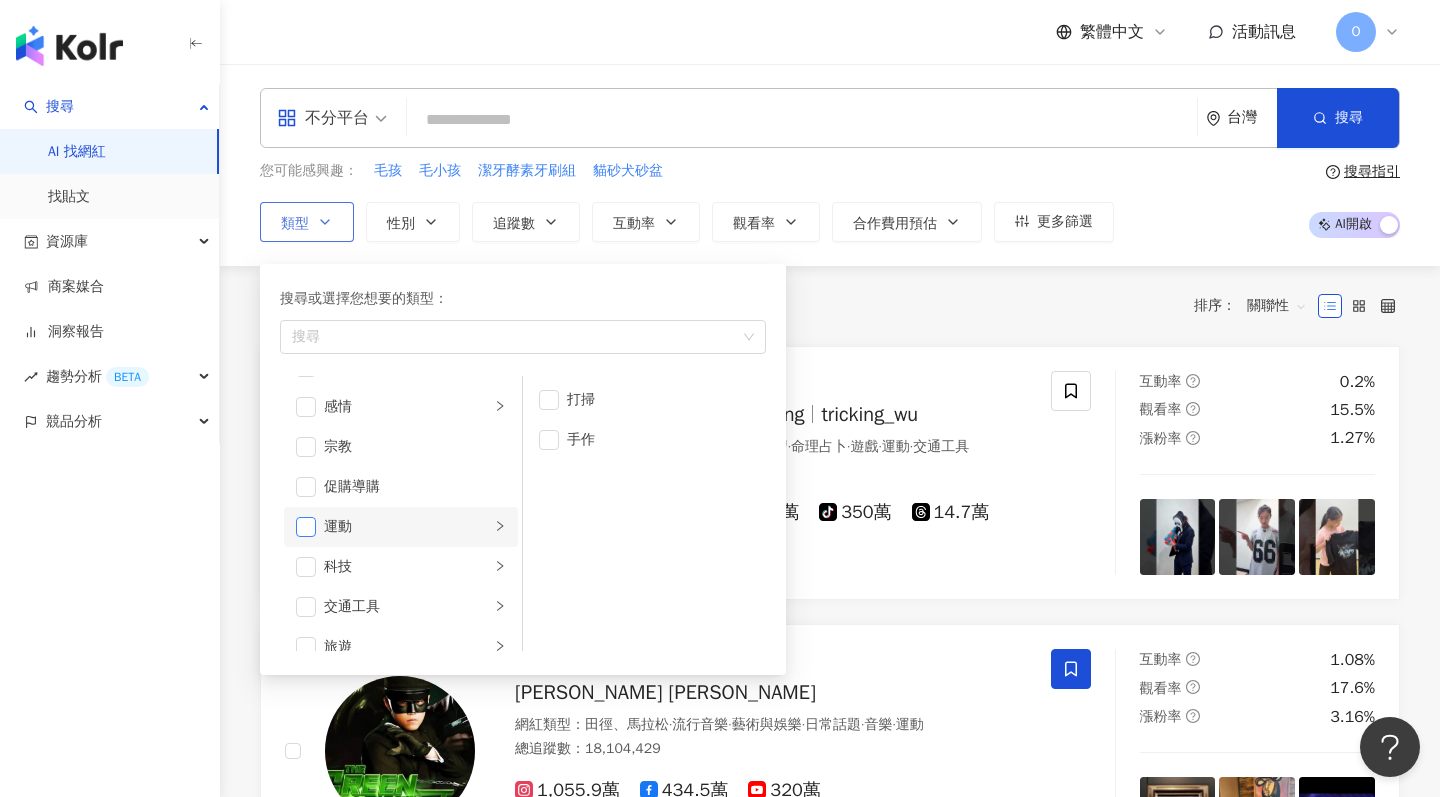 click at bounding box center (306, 527) 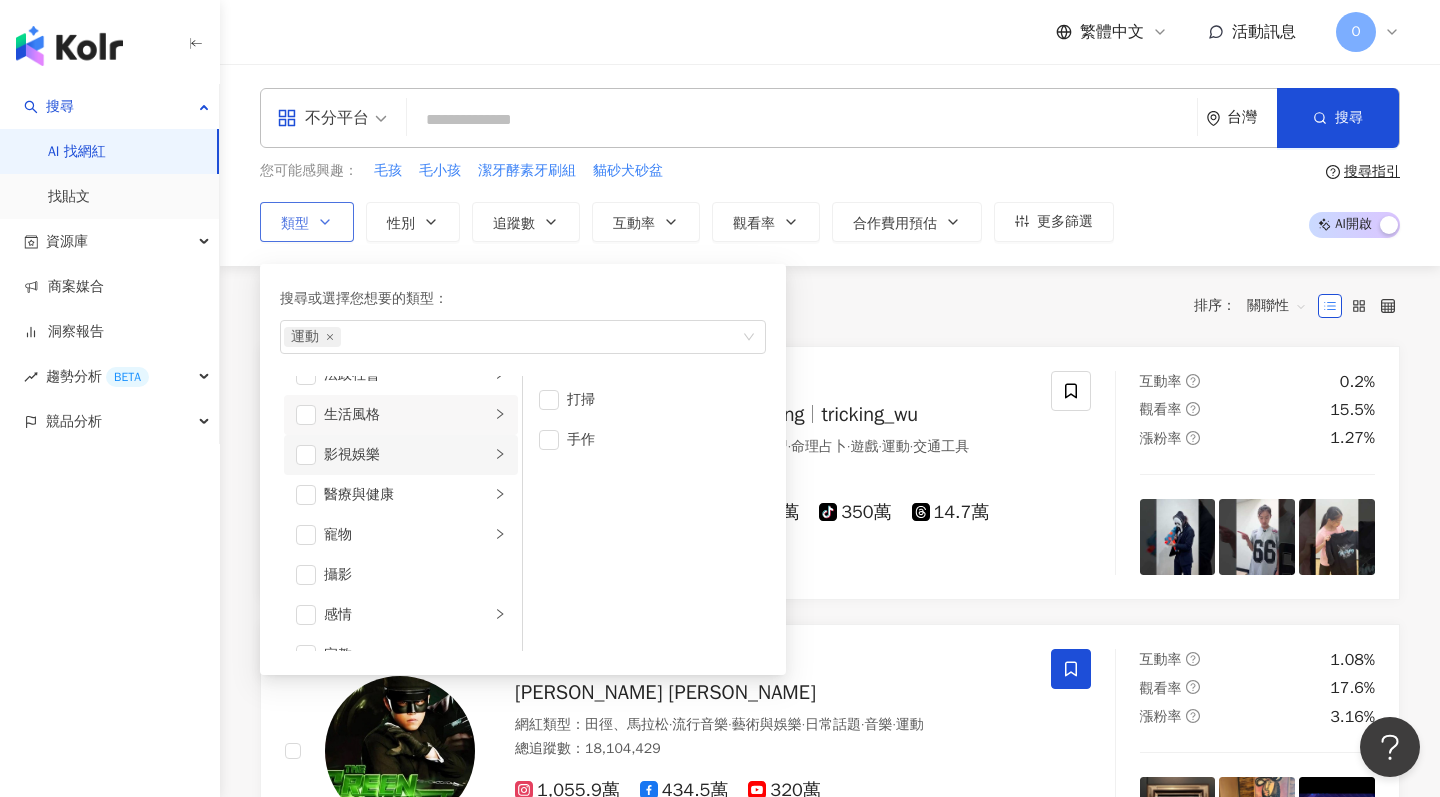 scroll, scrollTop: 447, scrollLeft: 0, axis: vertical 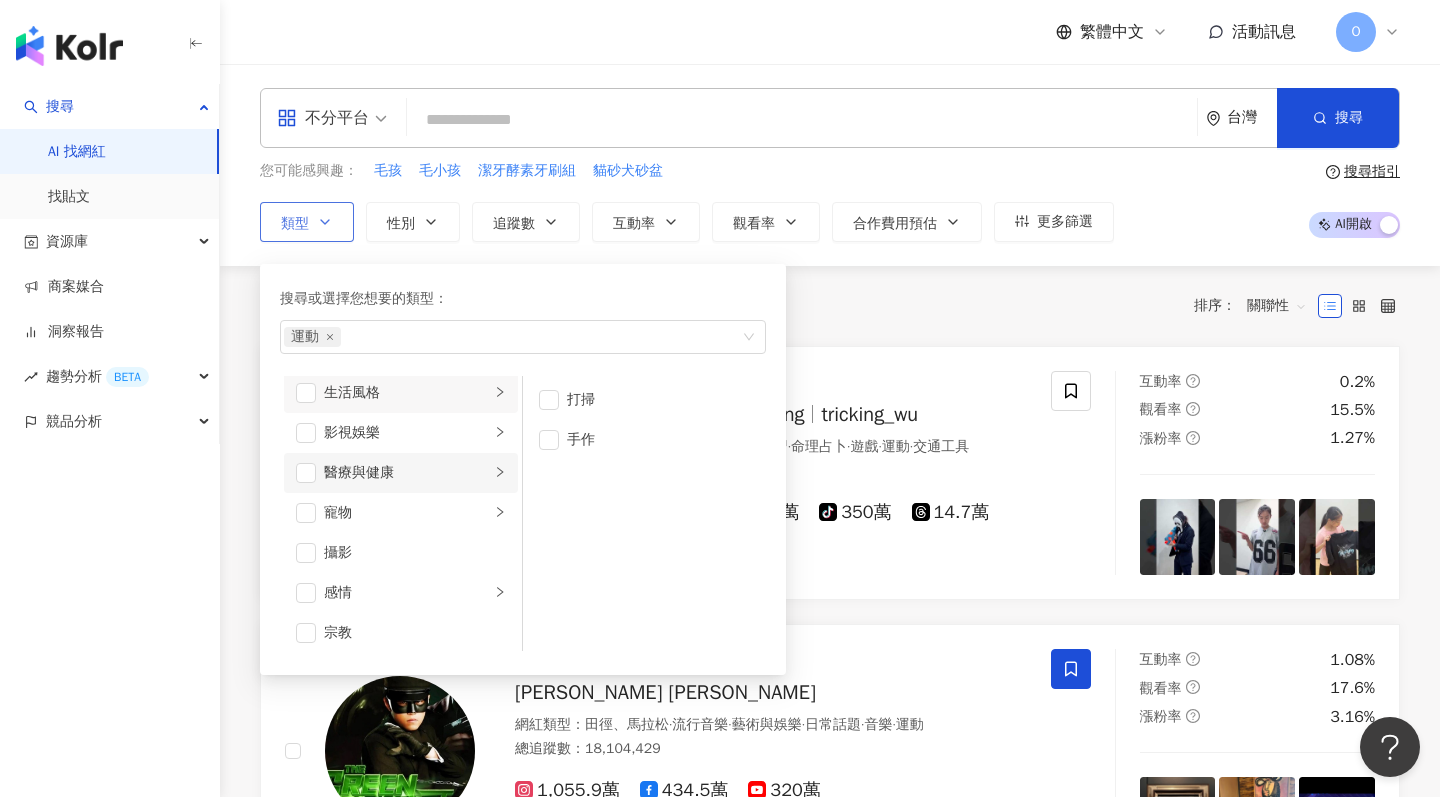 click 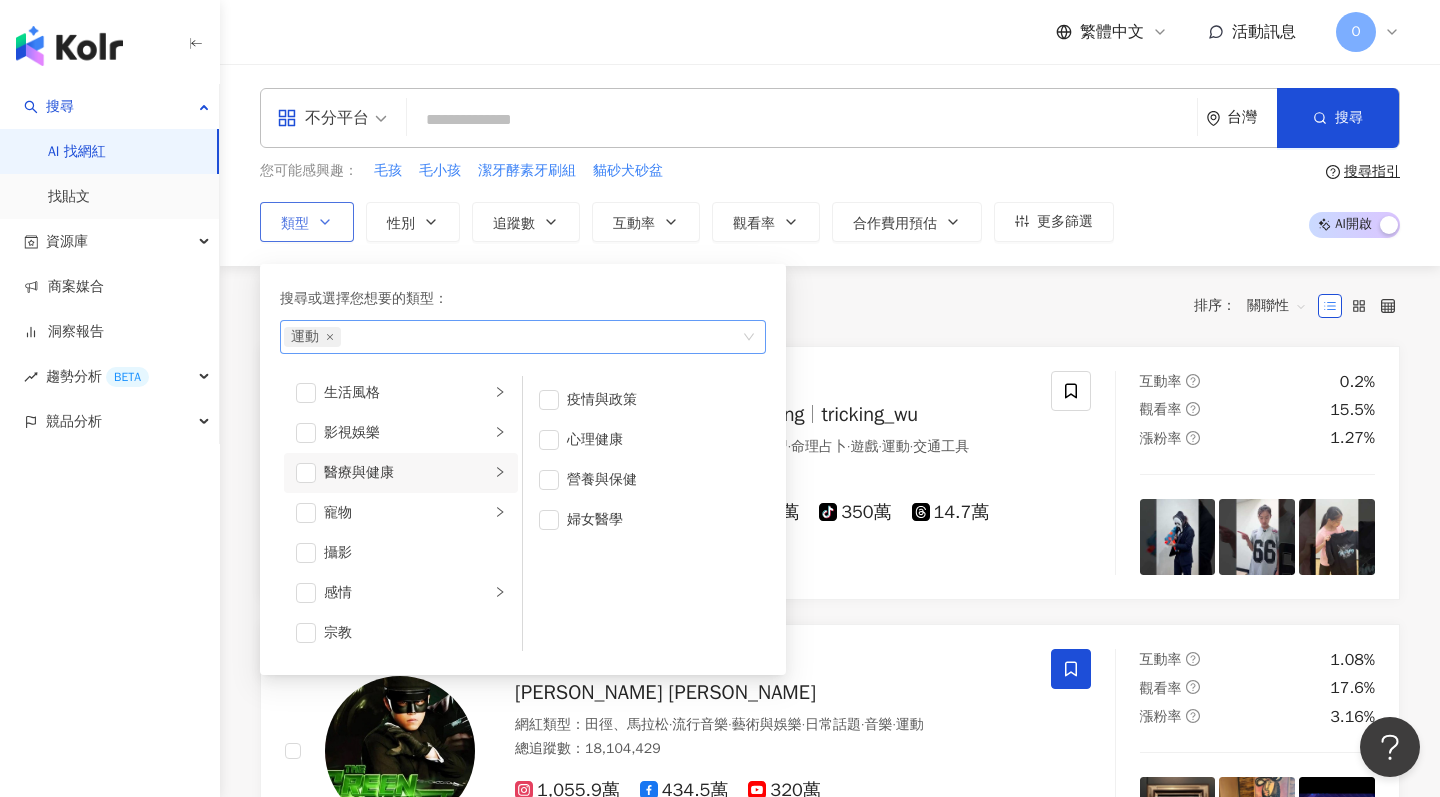 click on "運動" at bounding box center (512, 337) 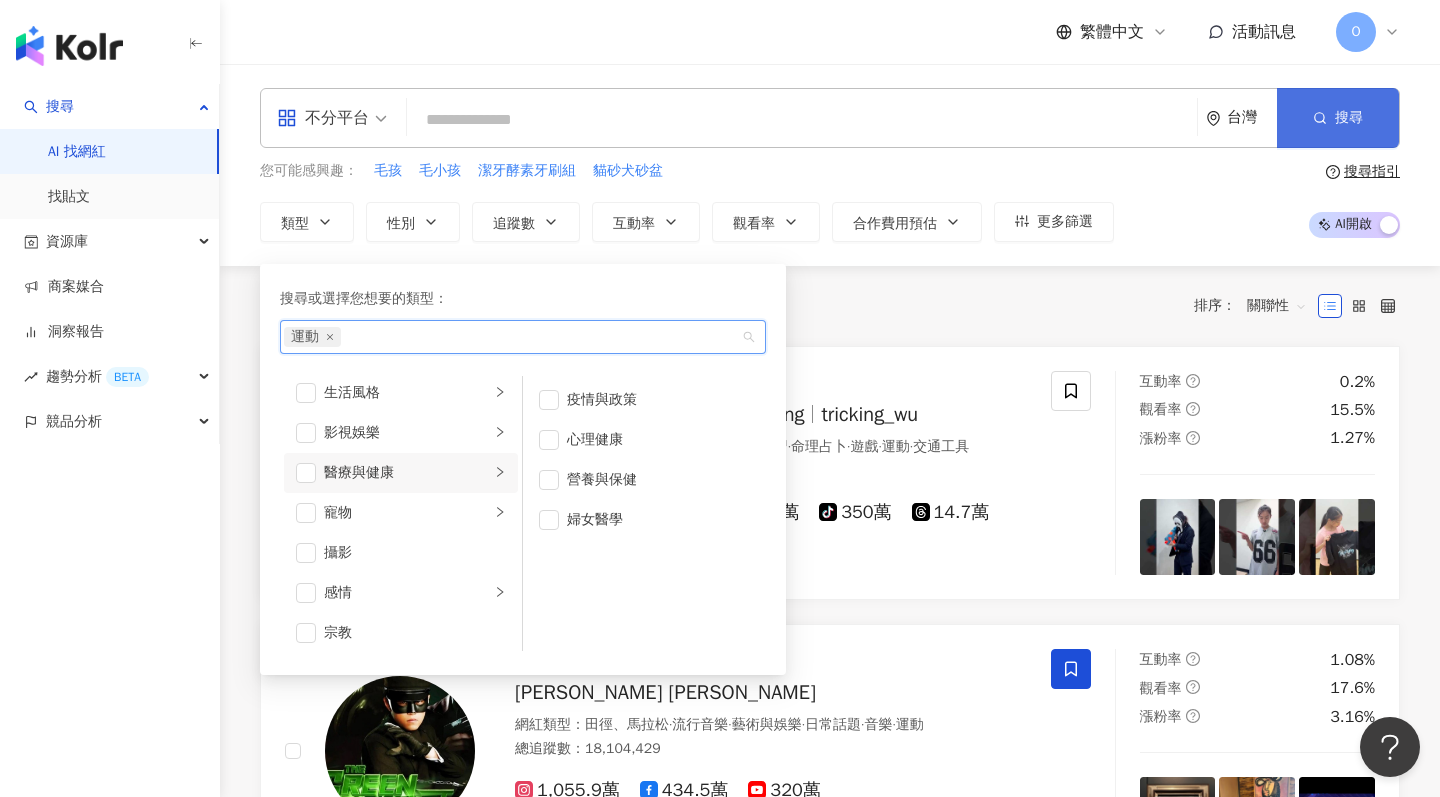 click on "搜尋" at bounding box center (1338, 118) 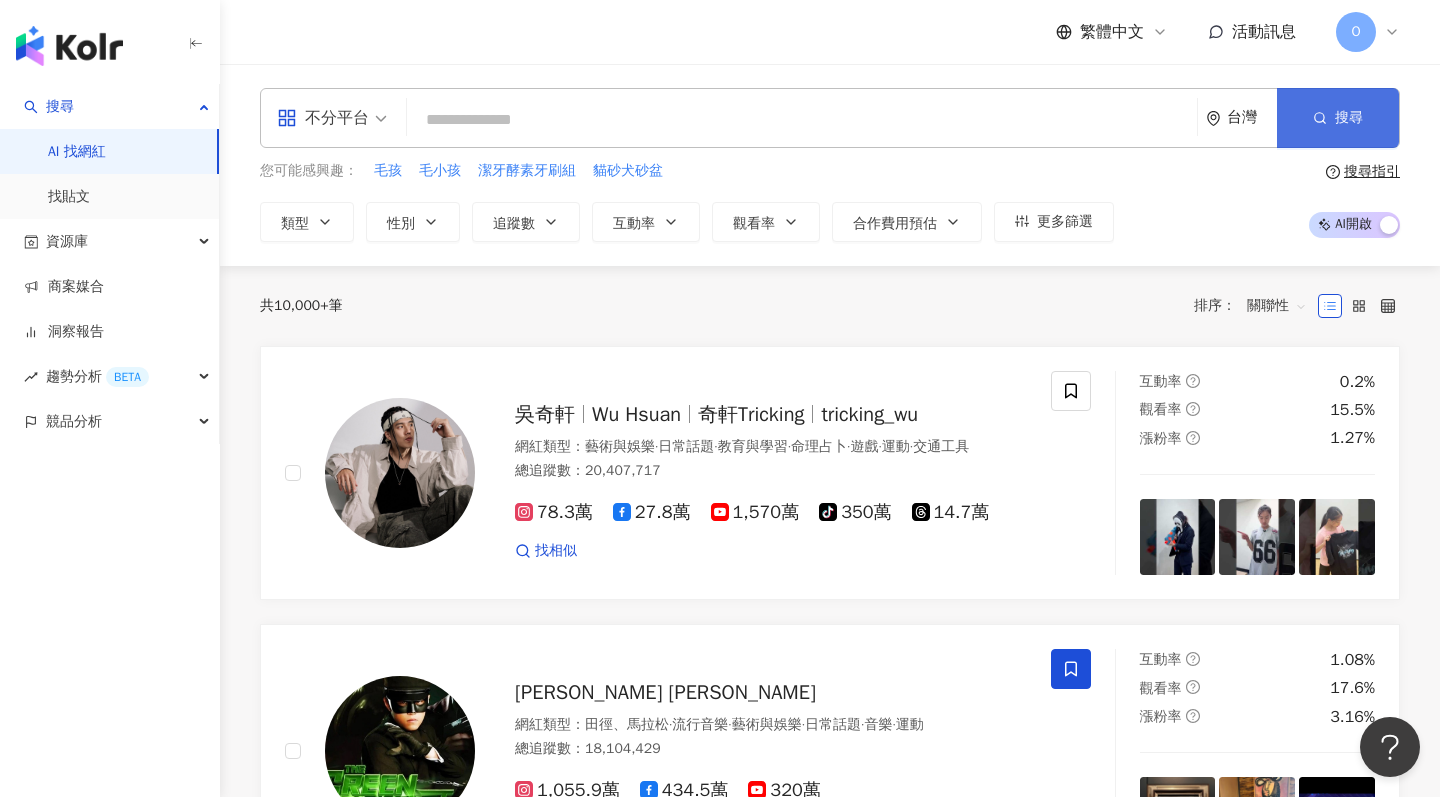 click on "搜尋" at bounding box center [1338, 118] 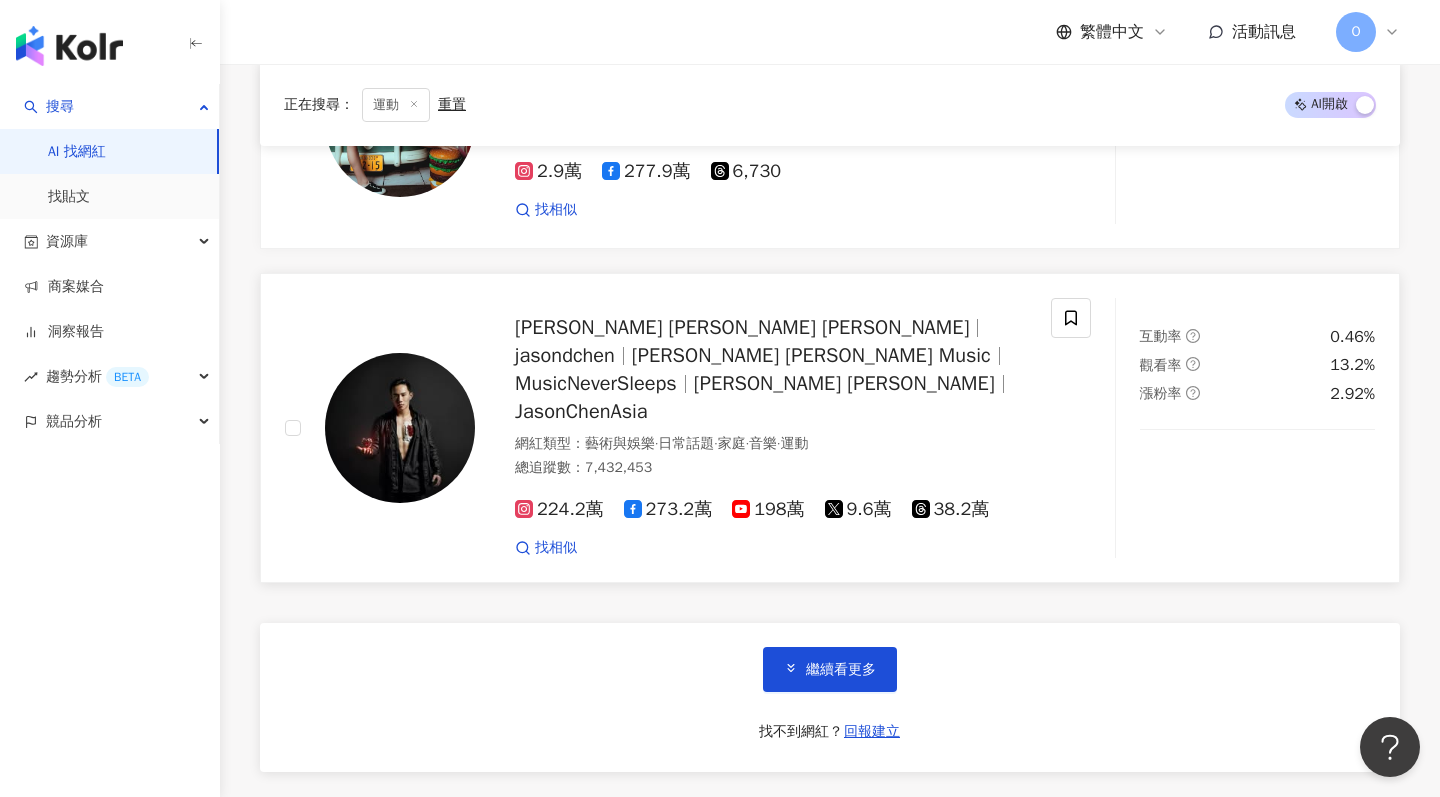 scroll, scrollTop: 3238, scrollLeft: 0, axis: vertical 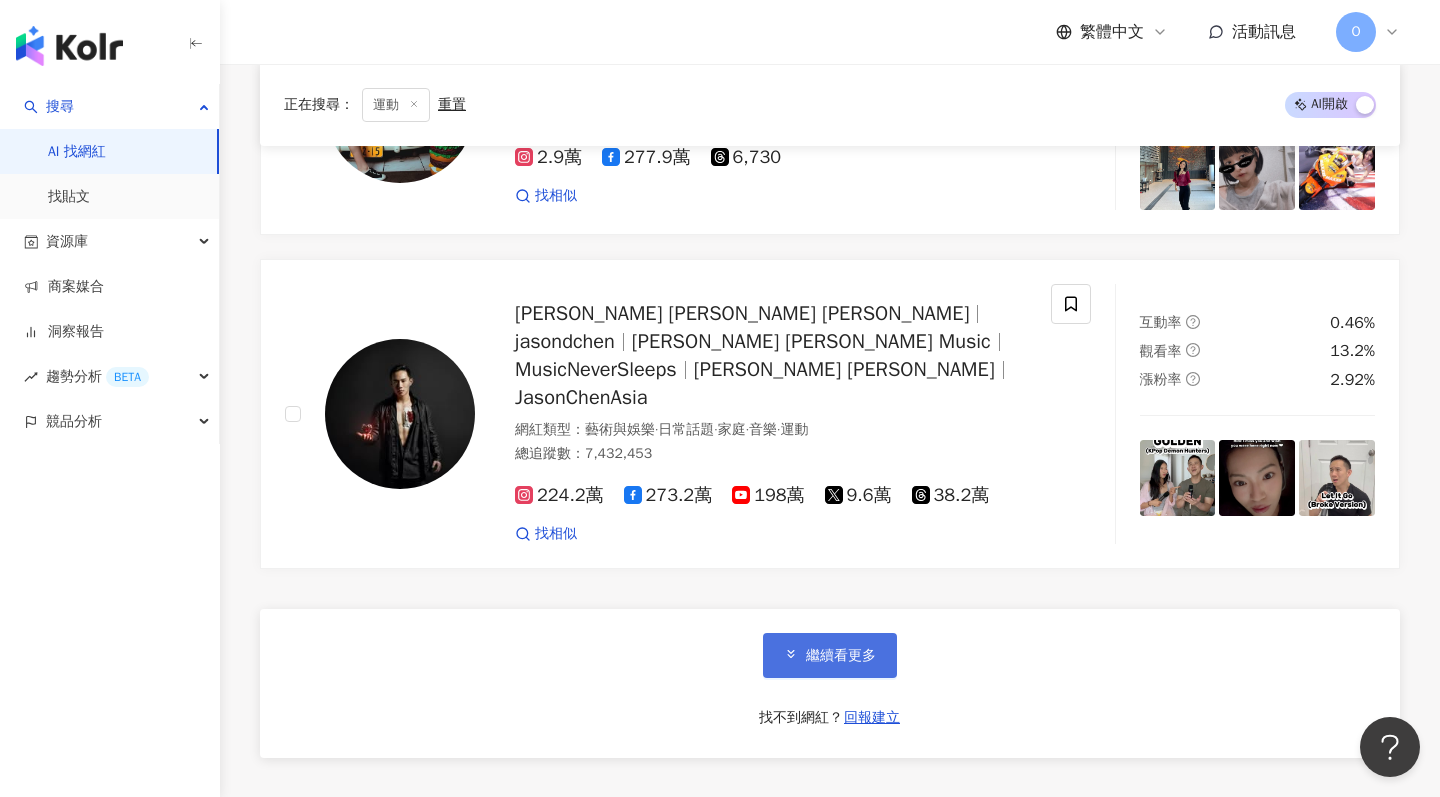 click on "繼續看更多" at bounding box center (841, 656) 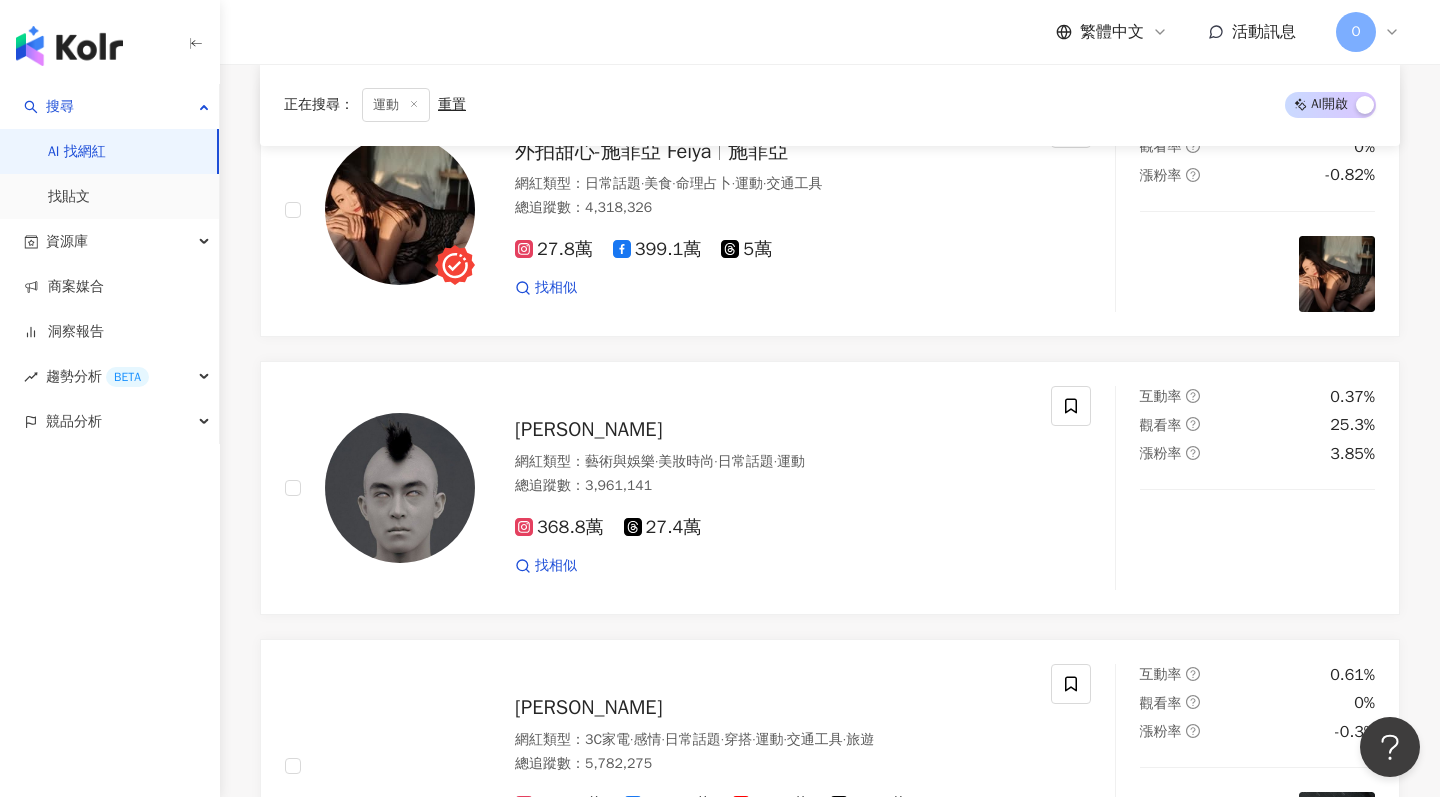 scroll, scrollTop: 611, scrollLeft: 0, axis: vertical 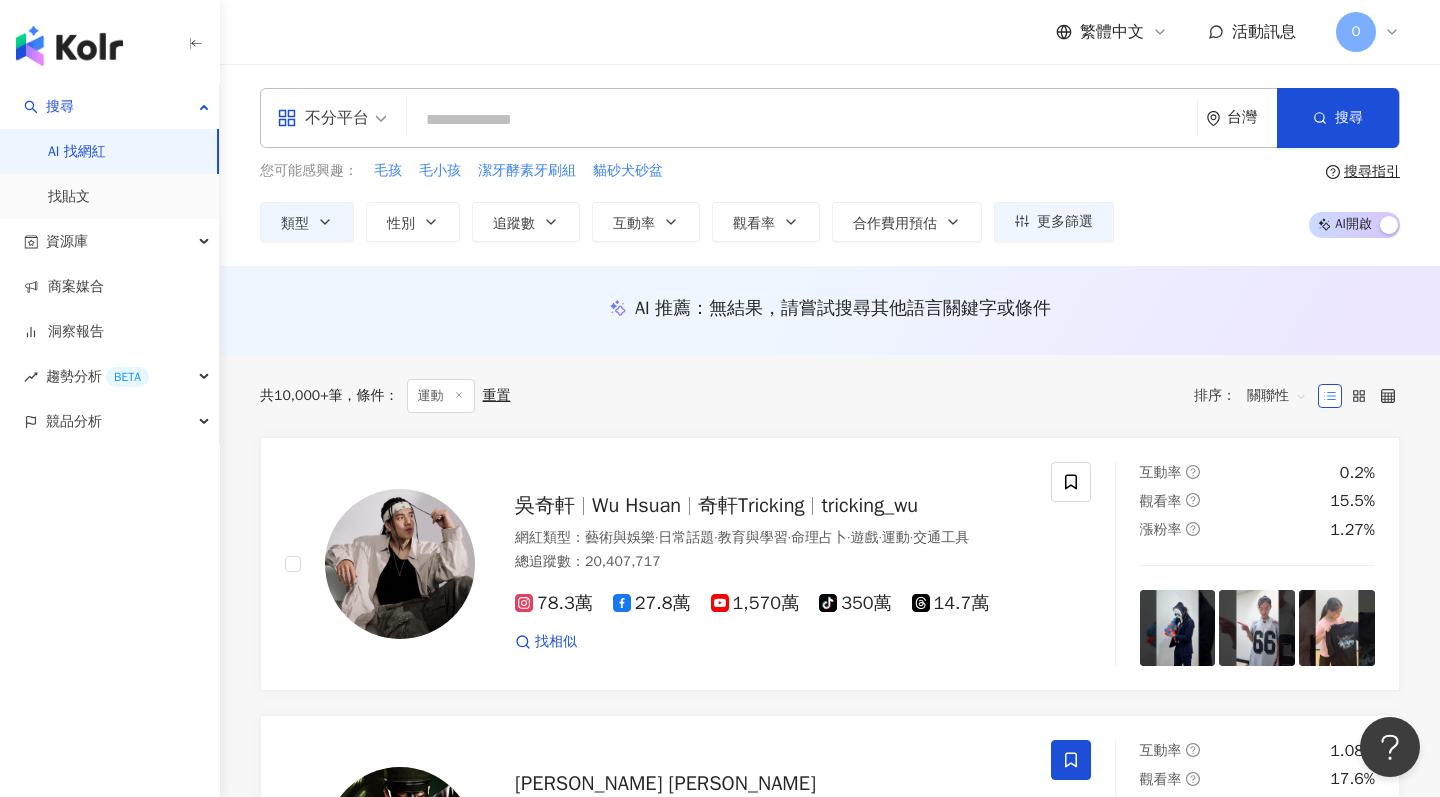 click at bounding box center (802, 120) 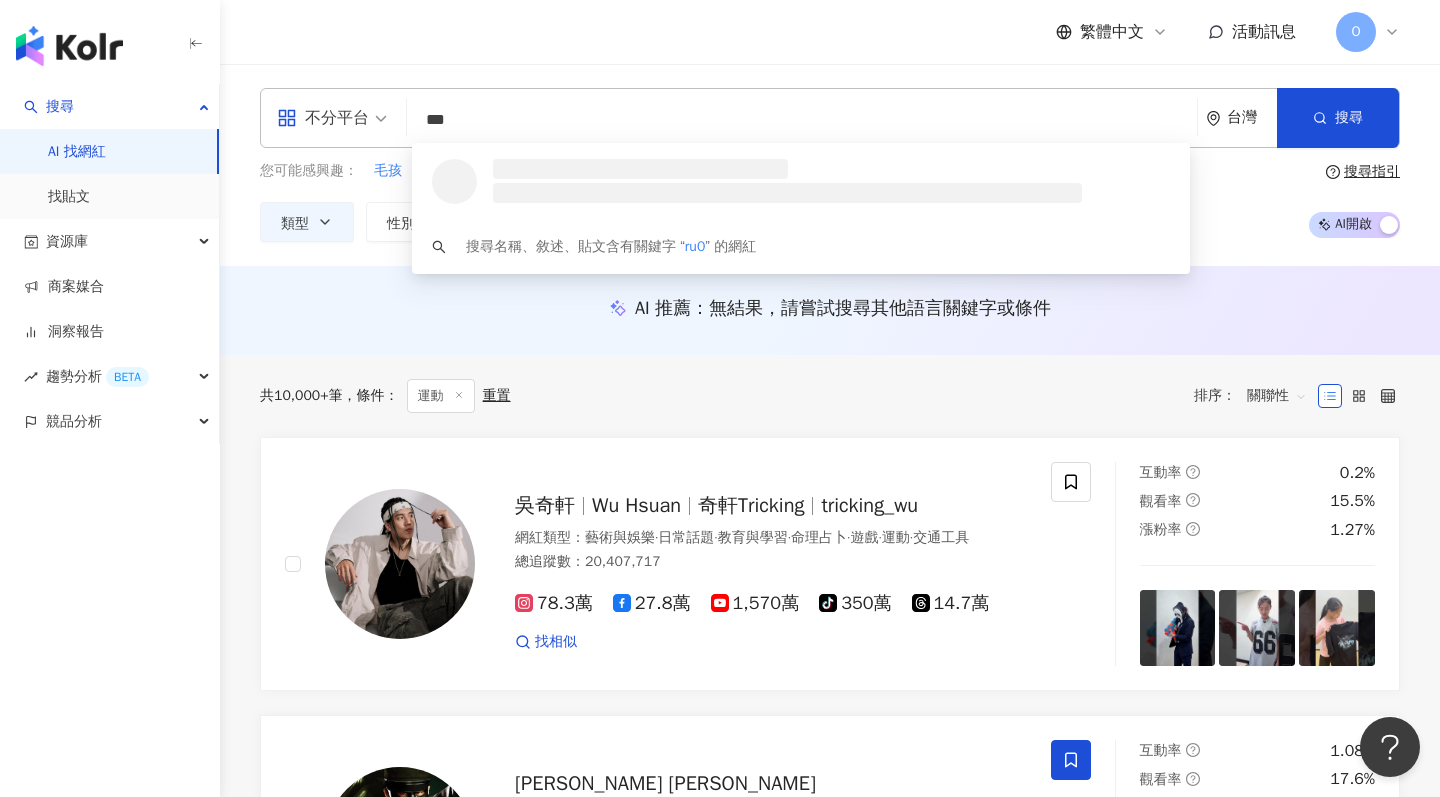 click on "***" at bounding box center (802, 120) 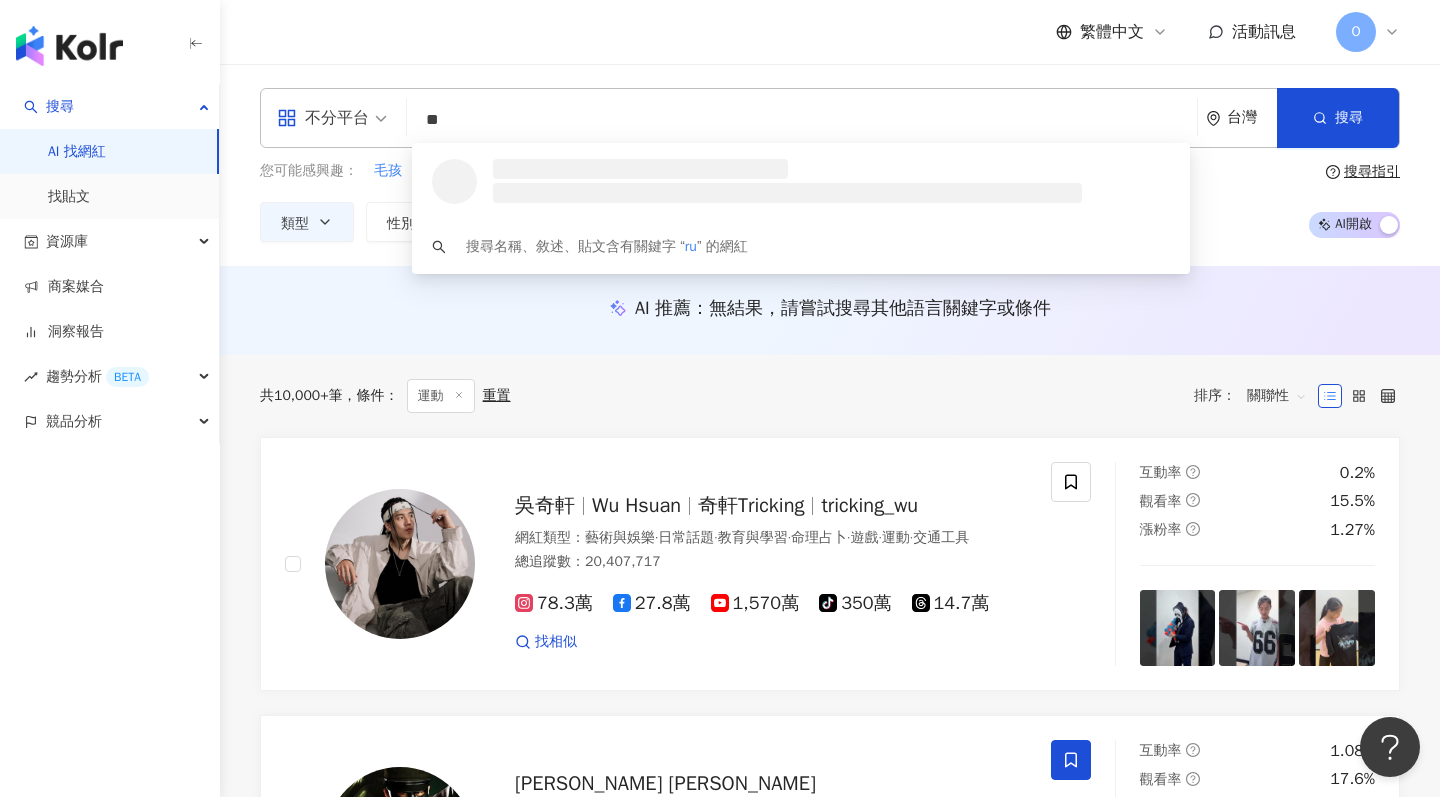 type on "*" 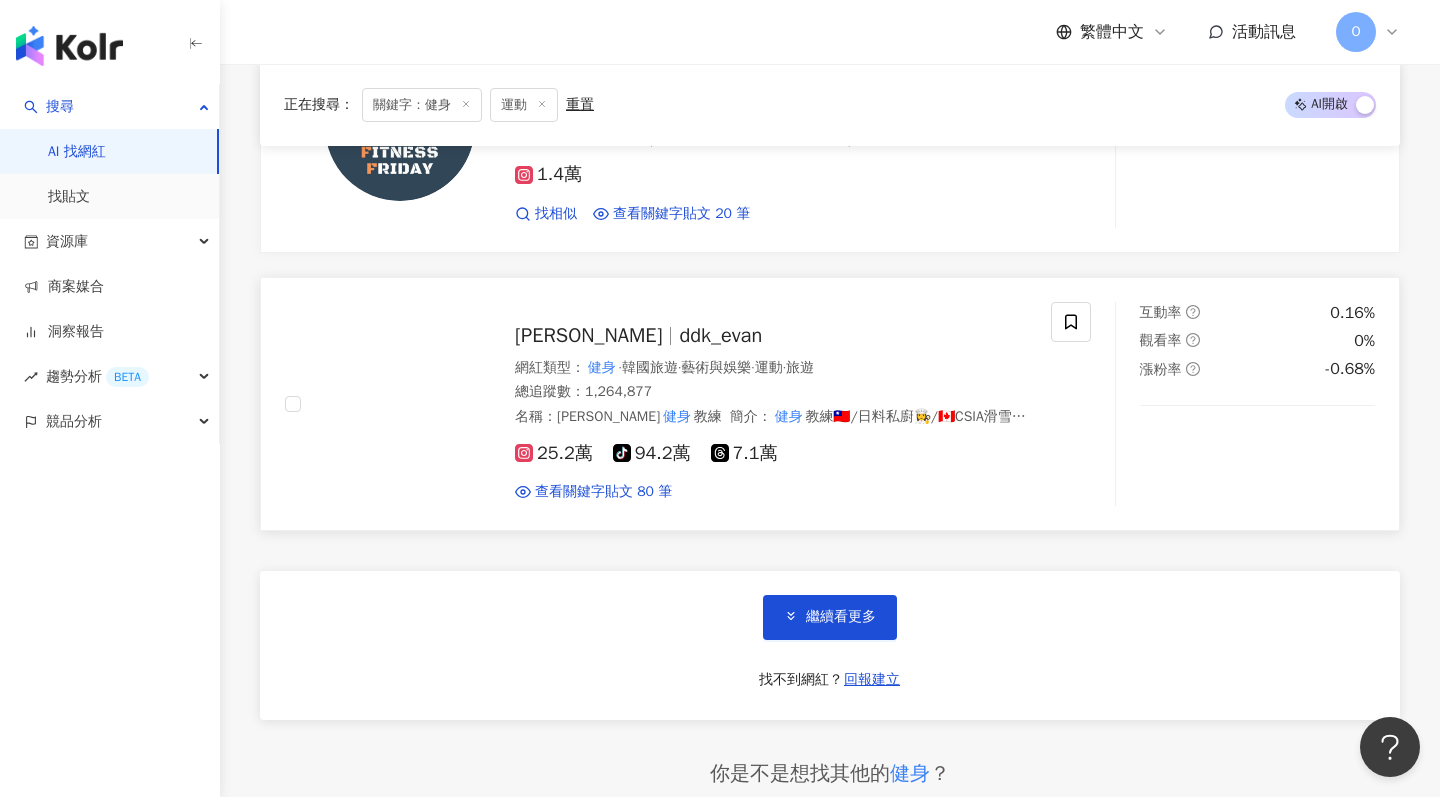 scroll, scrollTop: 3732, scrollLeft: 0, axis: vertical 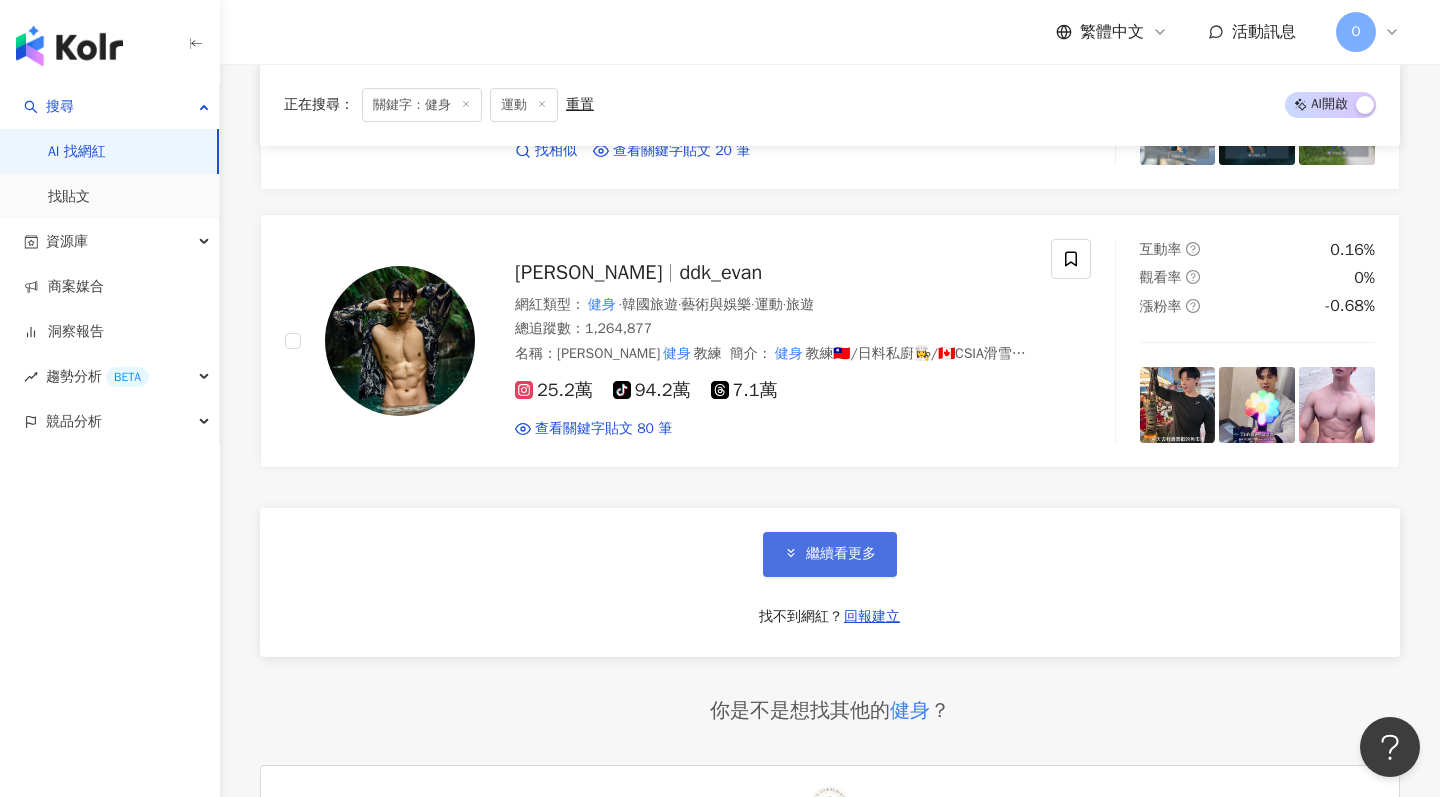 click on "繼續看更多" at bounding box center (830, 554) 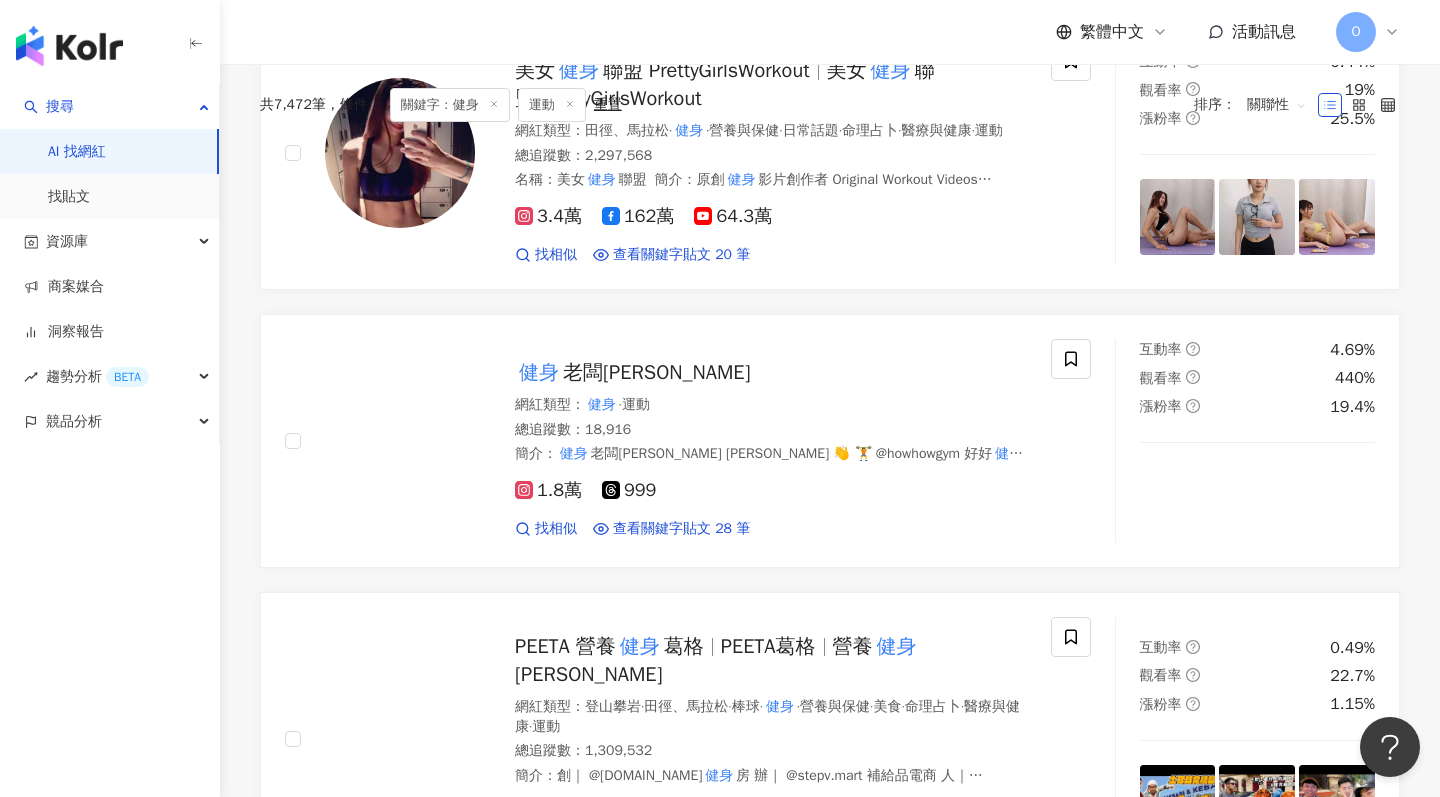 scroll, scrollTop: 2817, scrollLeft: 0, axis: vertical 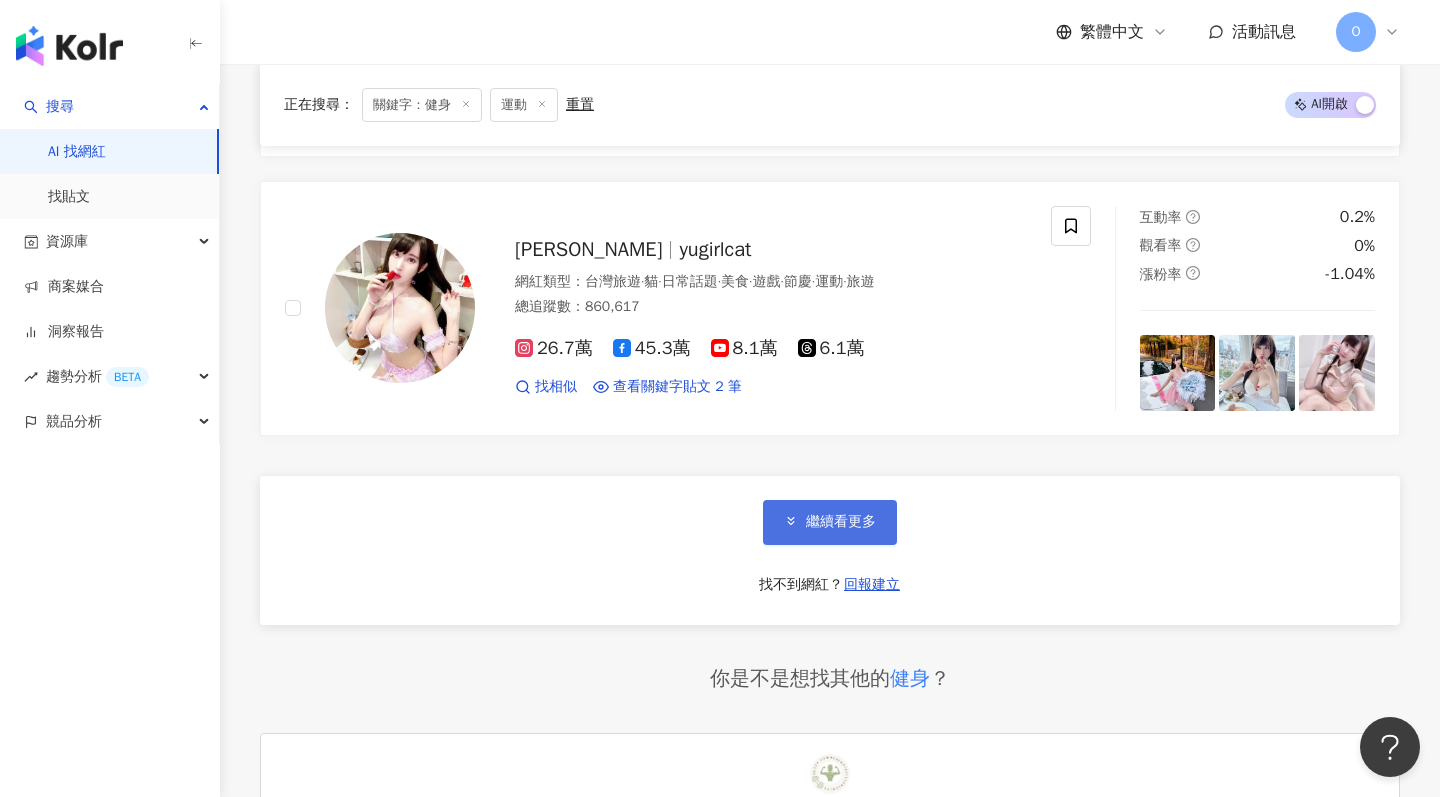 click on "繼續看更多" at bounding box center [830, 522] 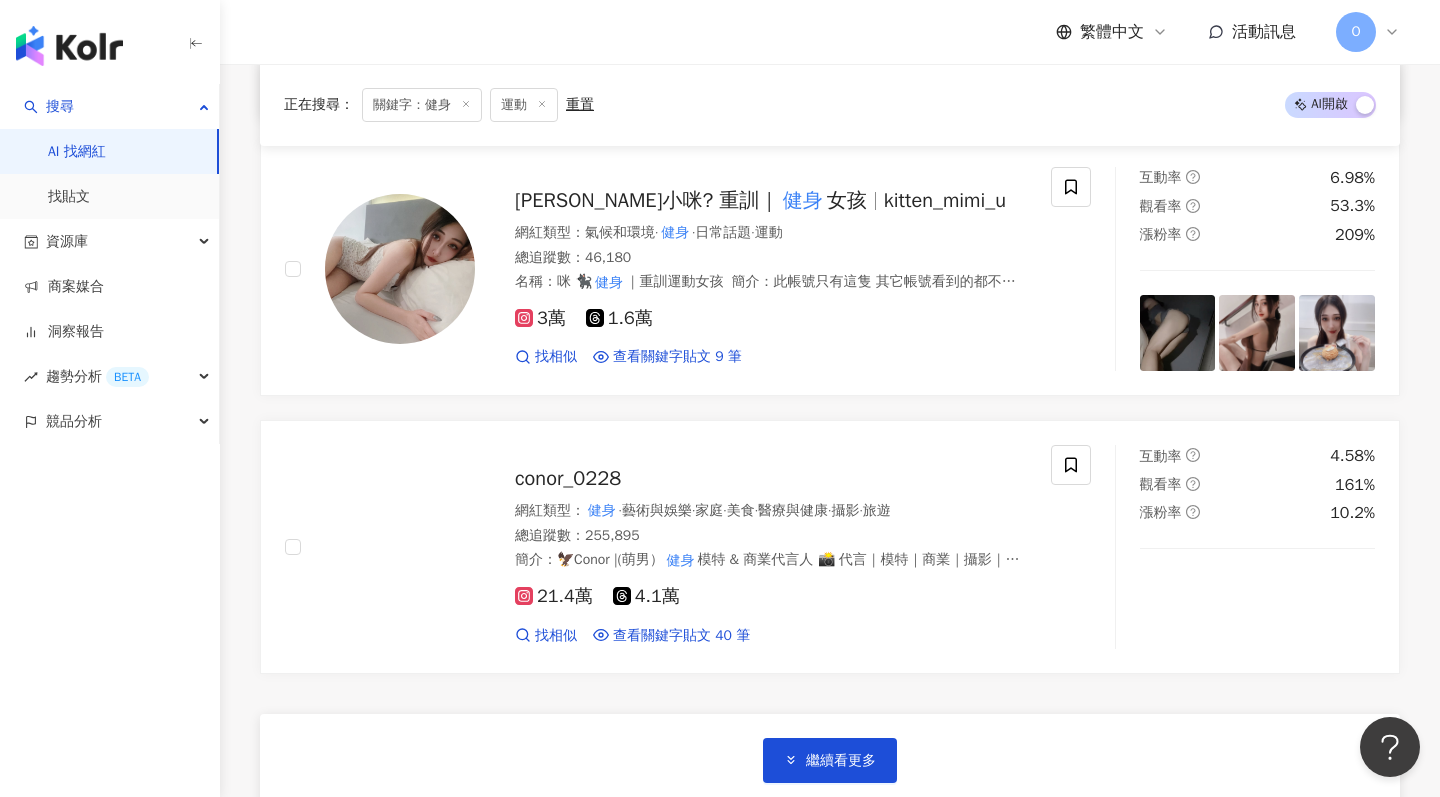 scroll, scrollTop: 10259, scrollLeft: 0, axis: vertical 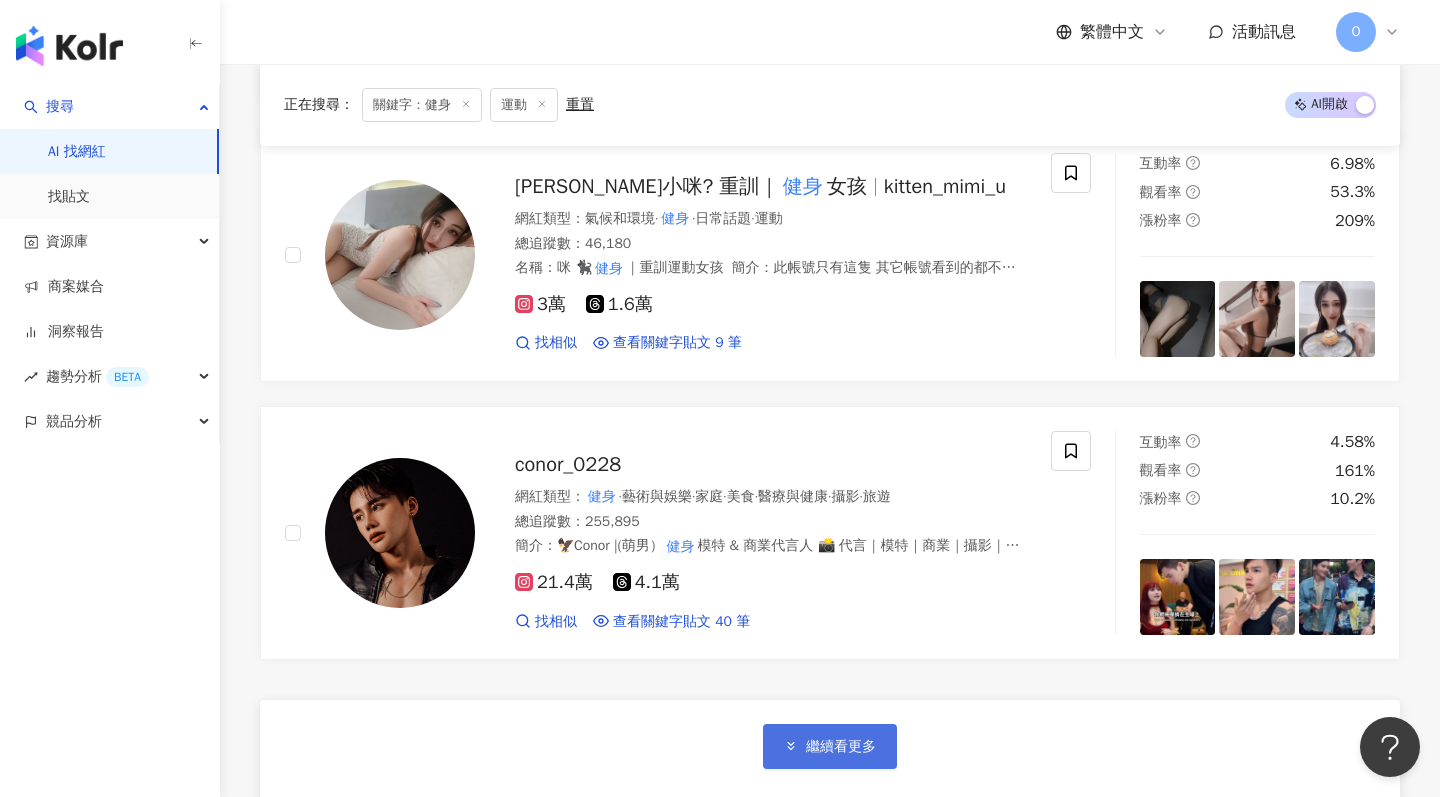 click on "繼續看更多" at bounding box center [841, 747] 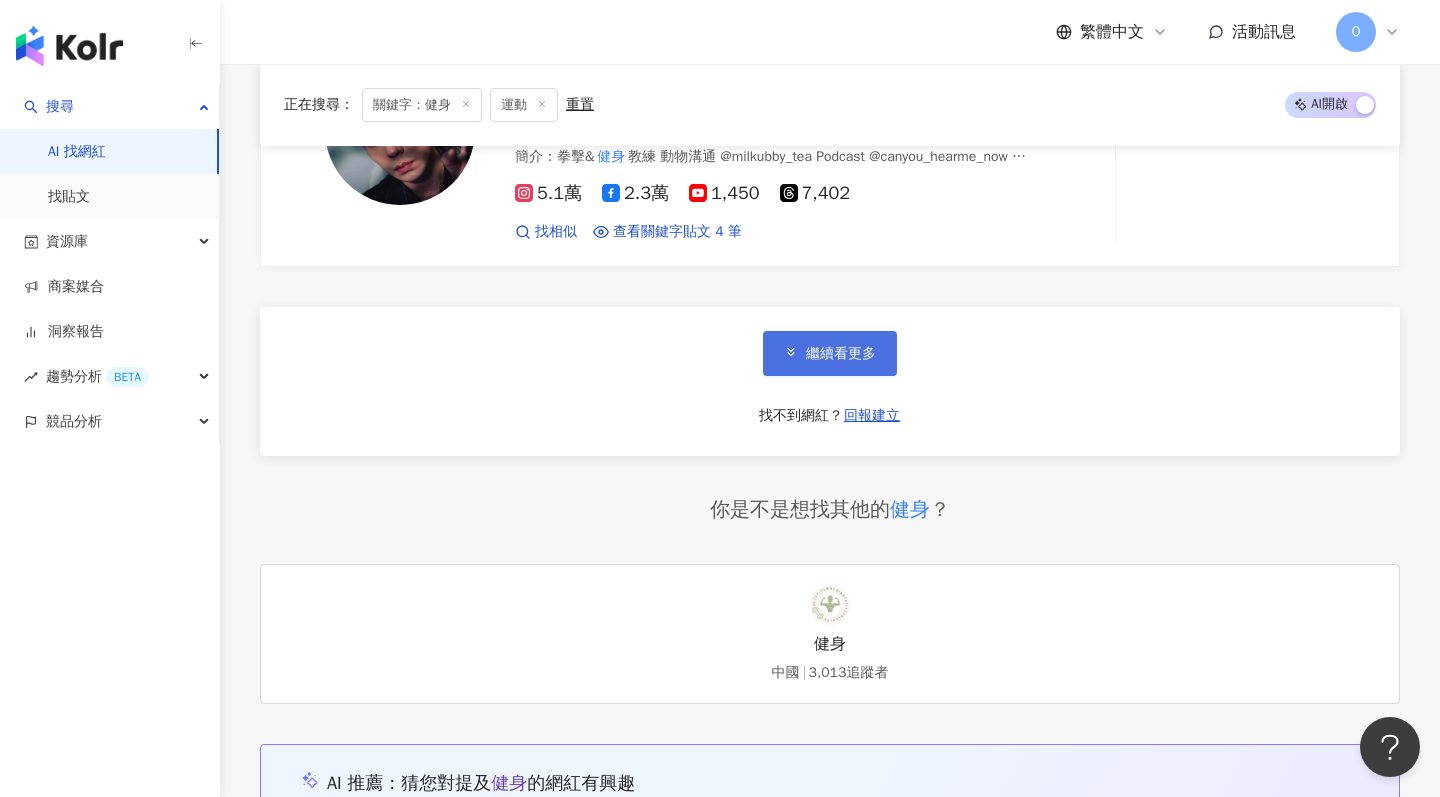scroll, scrollTop: 13797, scrollLeft: 0, axis: vertical 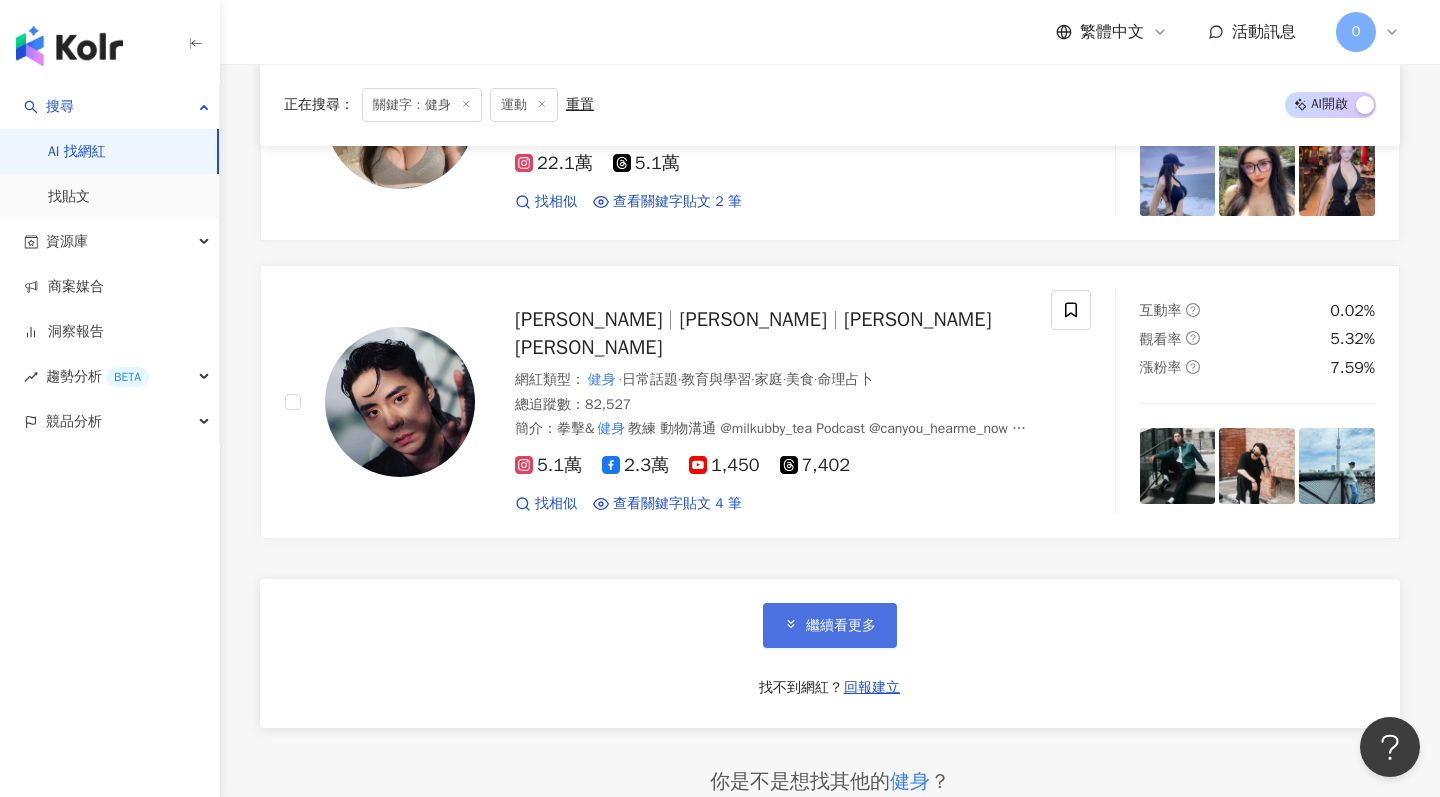 click on "繼續看更多" at bounding box center [841, 626] 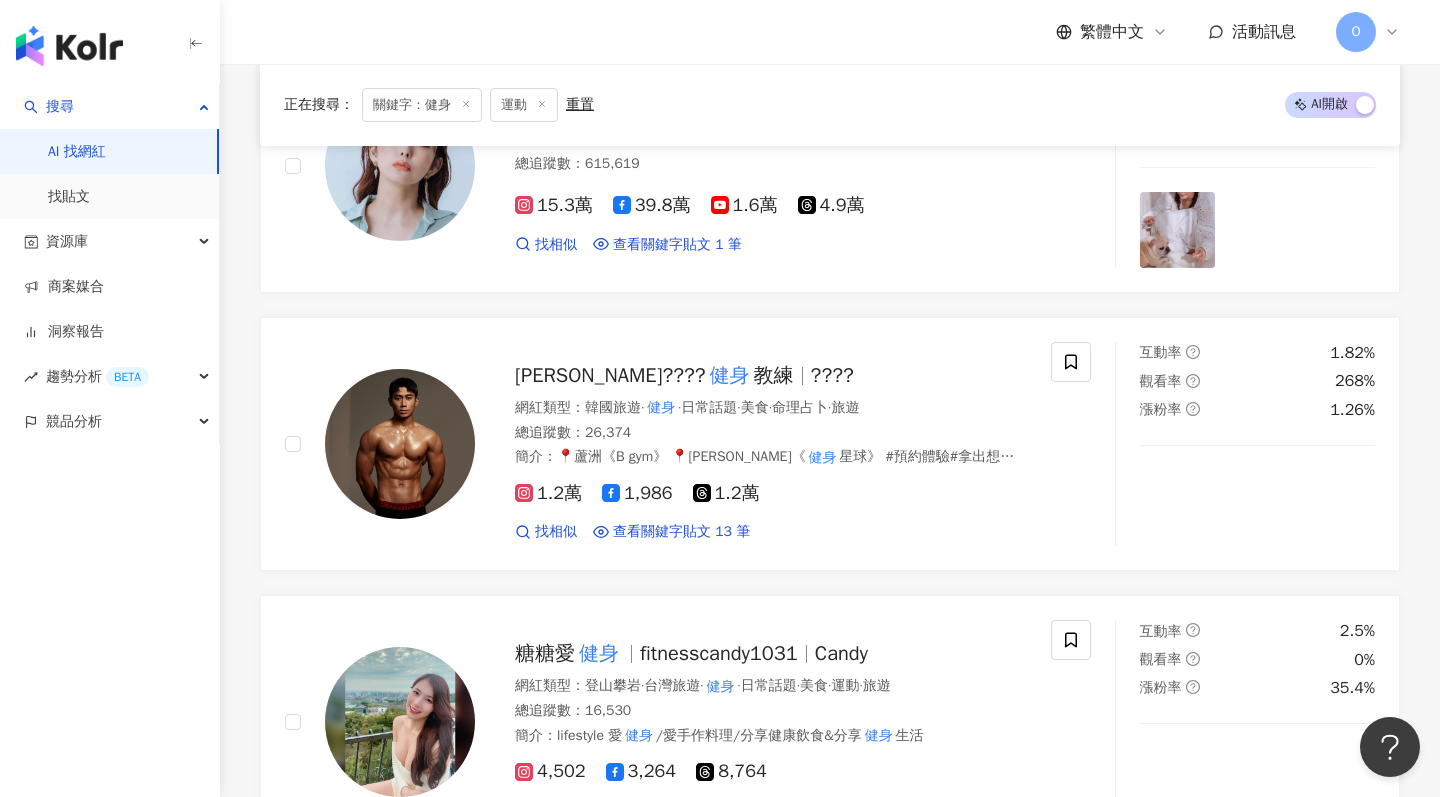scroll, scrollTop: 15340, scrollLeft: 0, axis: vertical 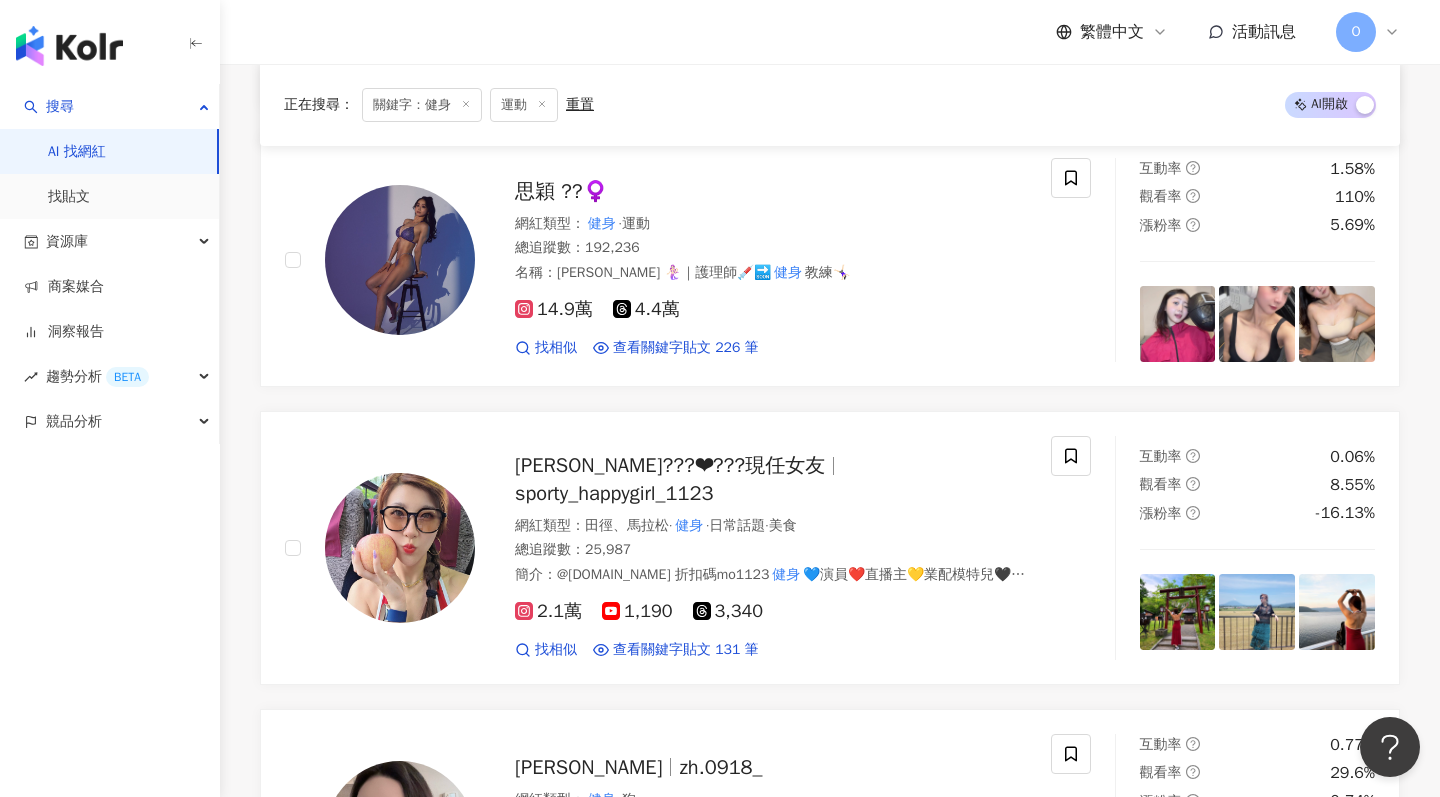 click 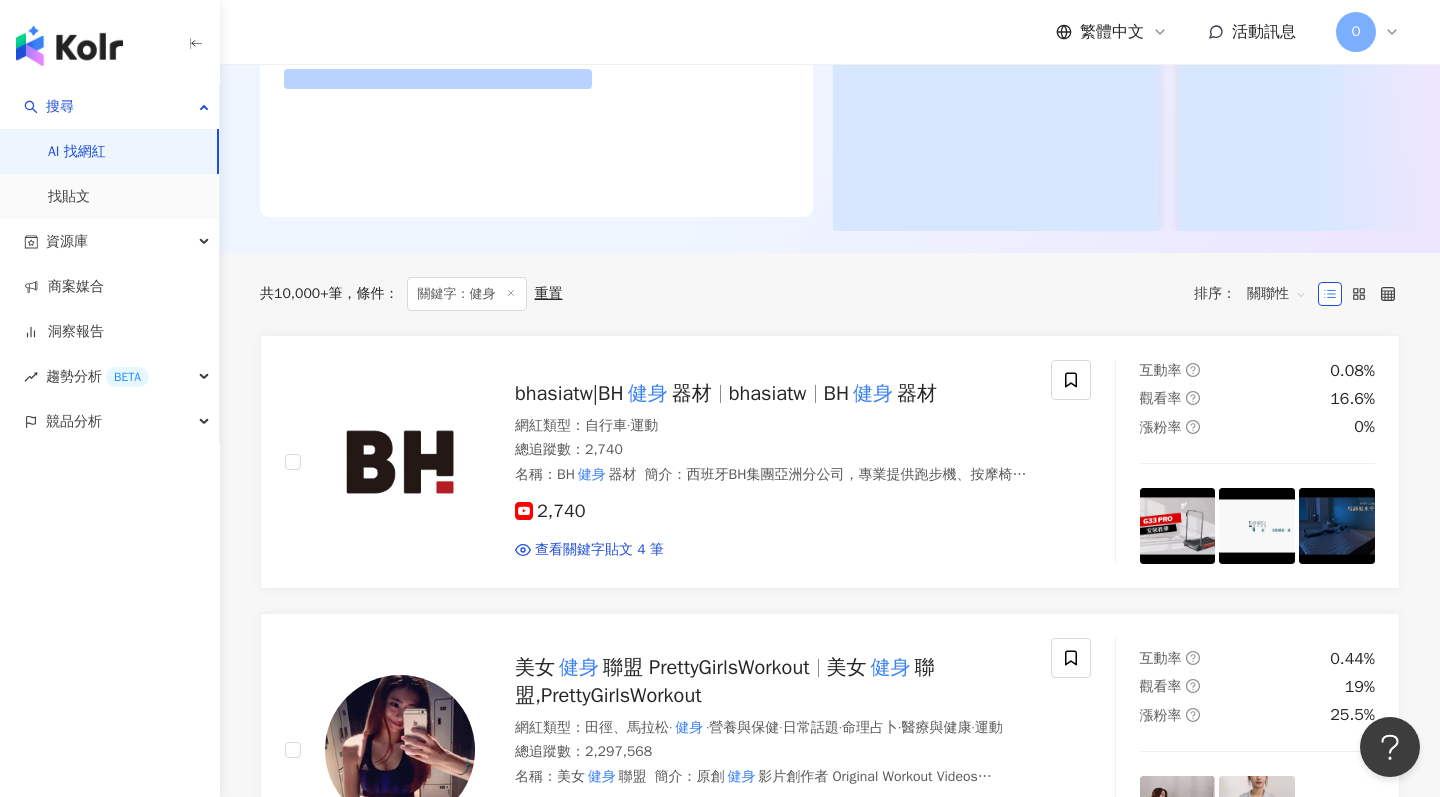 scroll, scrollTop: 0, scrollLeft: 0, axis: both 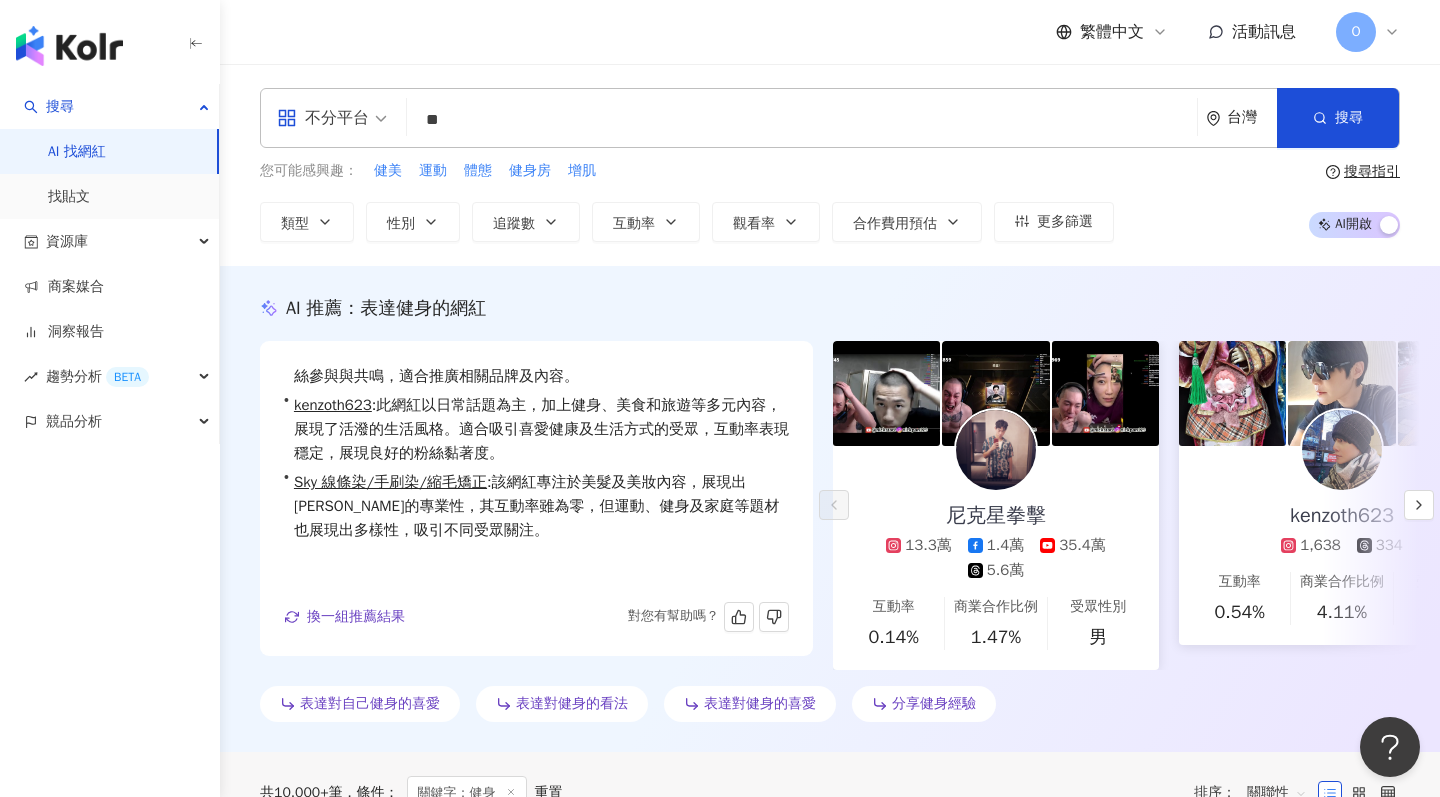 click on "**" at bounding box center [802, 120] 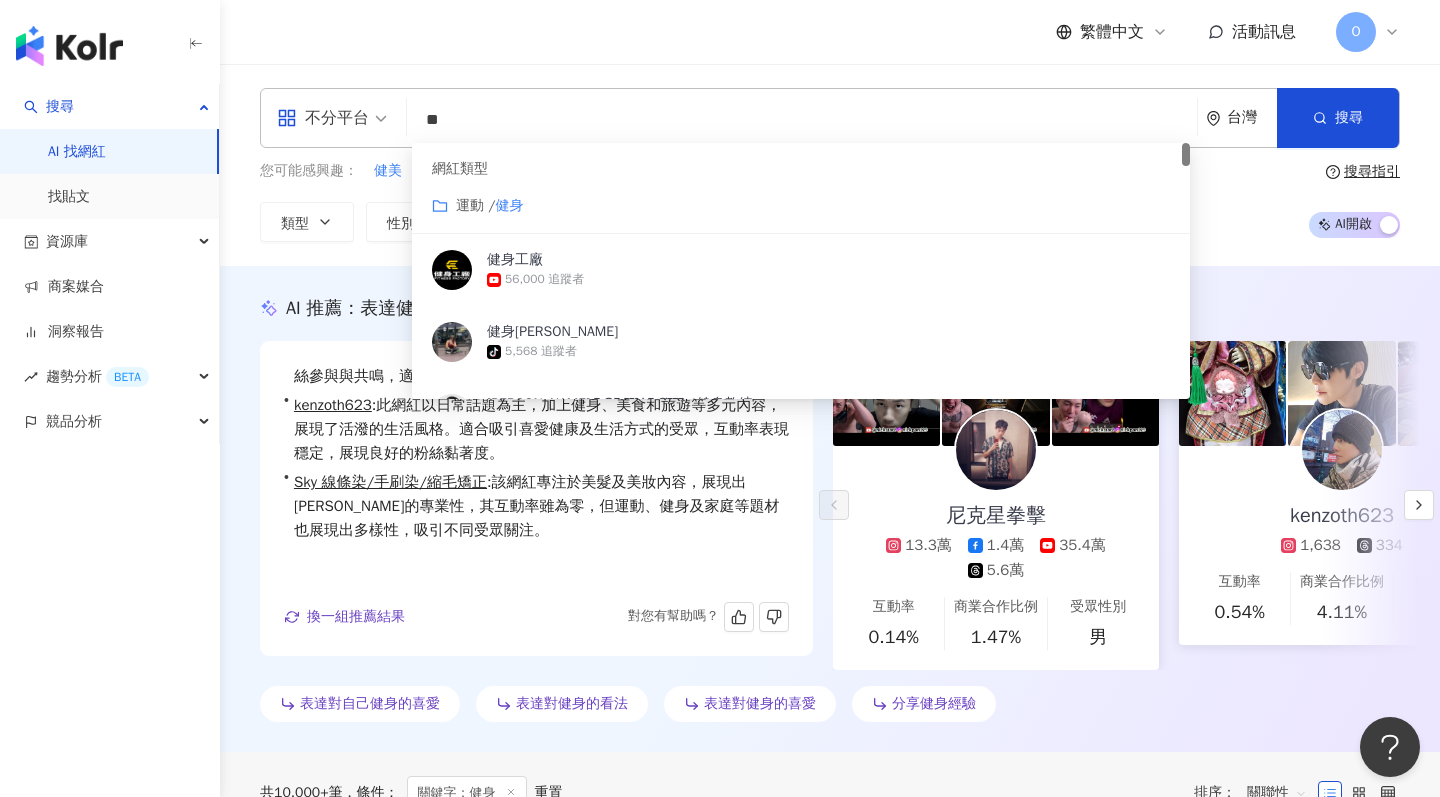 click on "**" at bounding box center (802, 120) 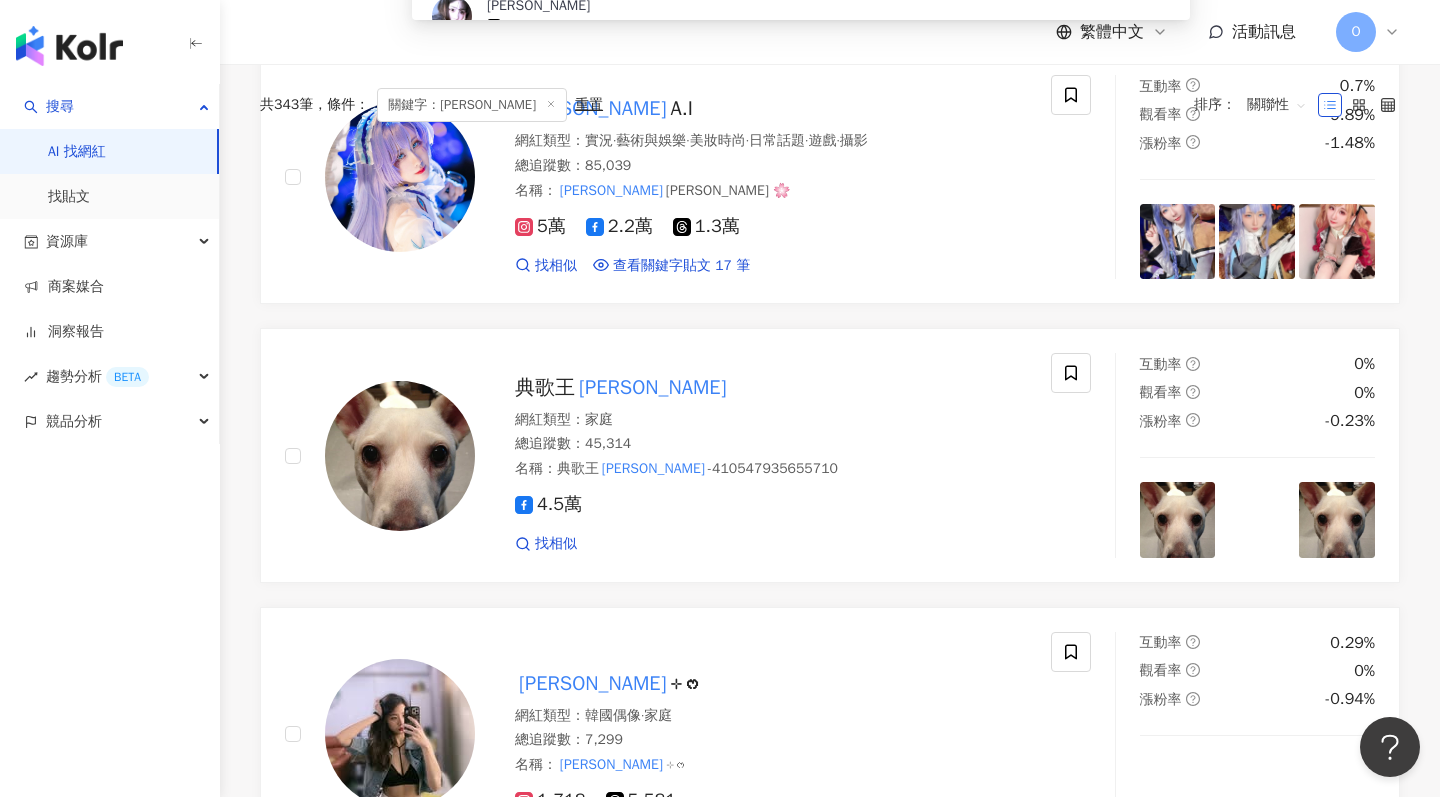 scroll, scrollTop: 0, scrollLeft: 0, axis: both 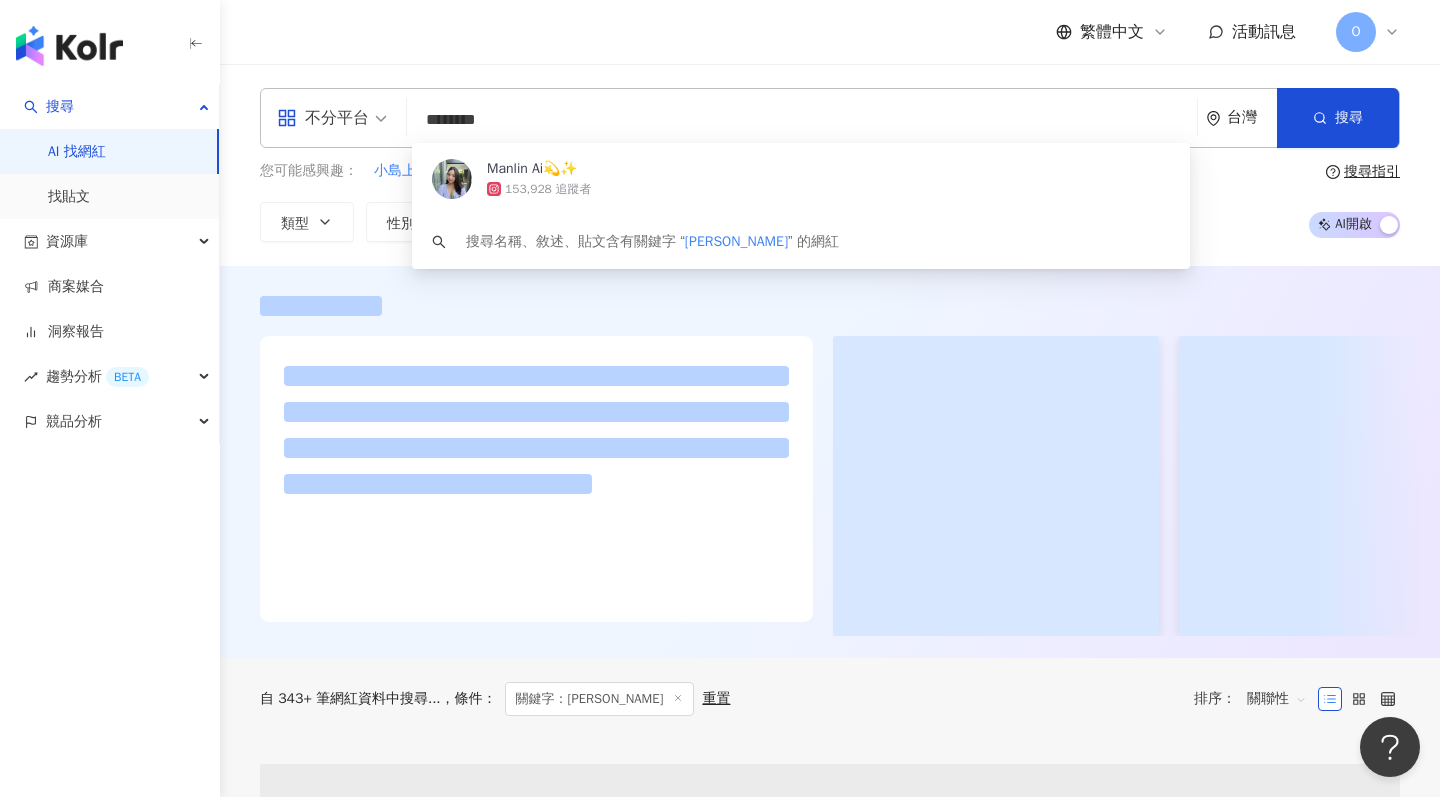 type on "********" 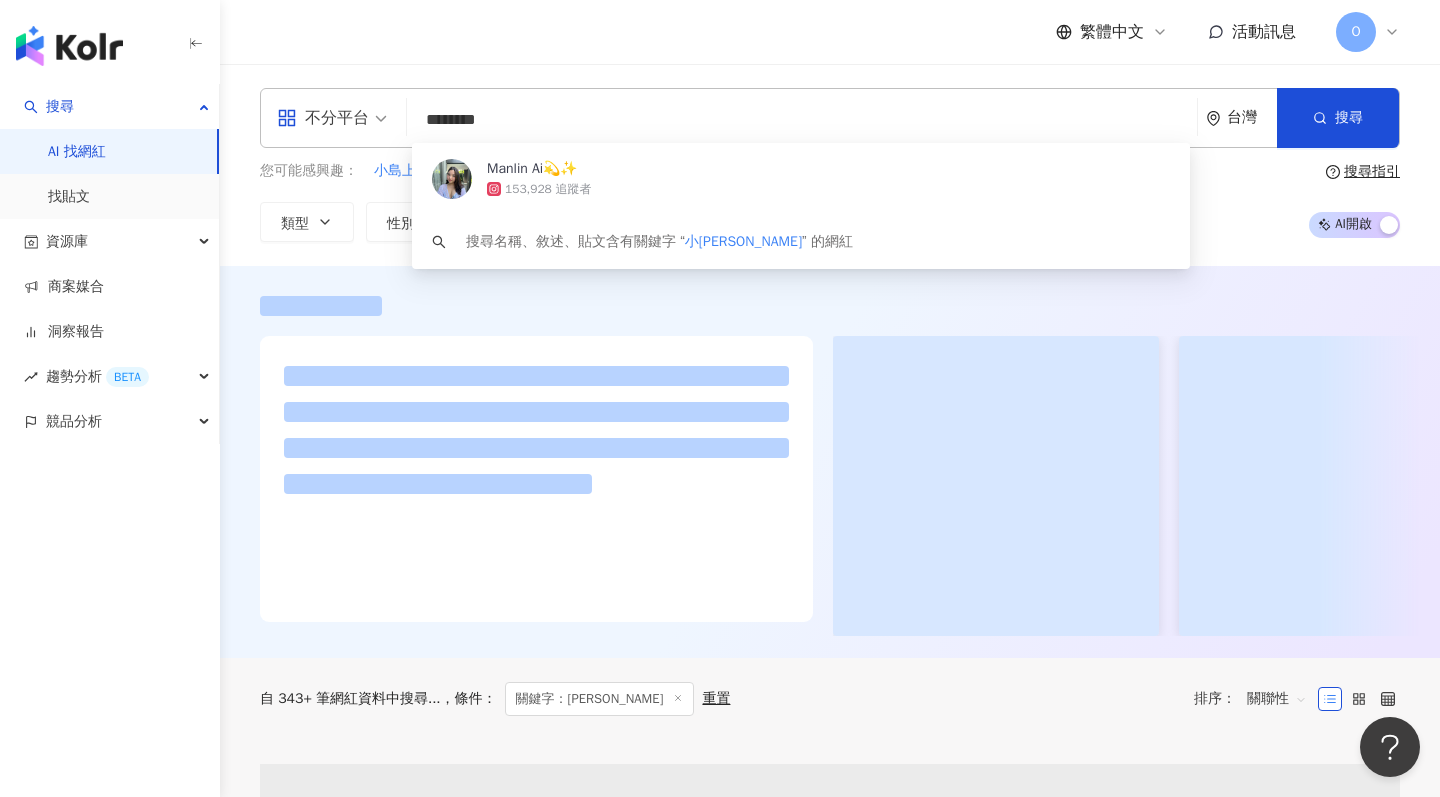 drag, startPoint x: 507, startPoint y: 158, endPoint x: 554, endPoint y: 172, distance: 49.0408 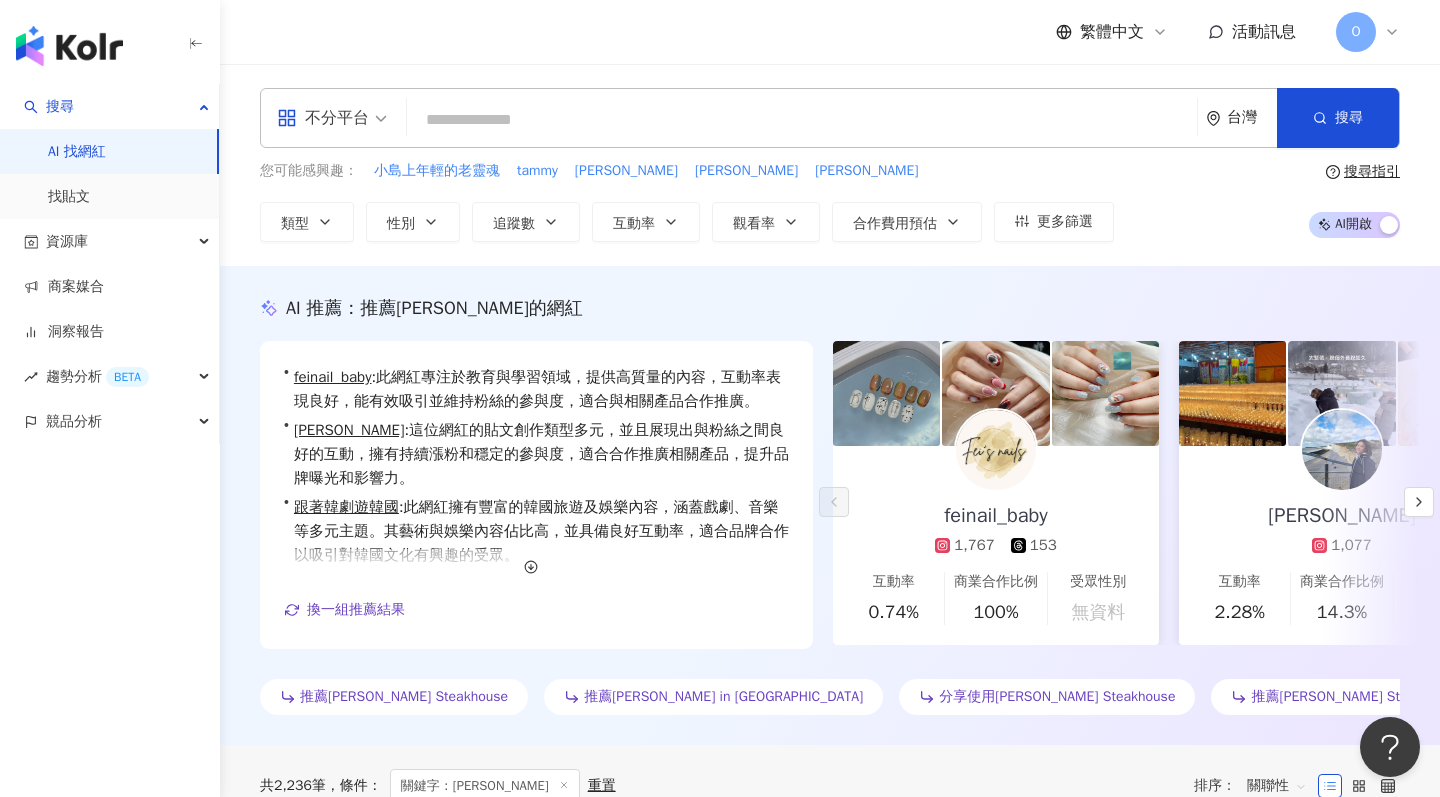 click on "AI 推薦 ： 推薦[PERSON_NAME]的網紅 • feinail_baby  :  此網紅專注於教育與學習領域，提供高質量的內容，互動率表現良好，能有效吸引並維持粉絲的參與度，適合與相關產品合作推廣。 • [PERSON_NAME]  :  這位網紅的貼文創作類型多元，並且展現出與粉絲之間良好的互動，擁有持續漲粉和穩定的參與度，適合合作推廣相關產品，提升品牌曝光和影響力。 • 跟著韓劇遊韓國  :  此網紅擁有豐富的韓國旅遊及娛樂內容，涵蓋戲劇、音樂等多元主題。其藝術與娛樂內容佔比高，並具備良好互動率，適合品牌合作以吸引對韓國文化有興趣的受眾。 換一組推薦結果 對您有幫助嗎？ feinail_baby 1,767 153 互動率 0.74% 商業合作比例 100% 受眾性別 無資料 [PERSON_NAME] 1,077 互動率 2.28% 商業合作比例 14.3% 受眾性別 女 跟著韓劇遊韓國 1,960 9.6萬 832 互動率 0.28% 商業合作比例 0% 受眾性別 女 推薦[PERSON_NAME] Steakhouse" at bounding box center (830, 505) 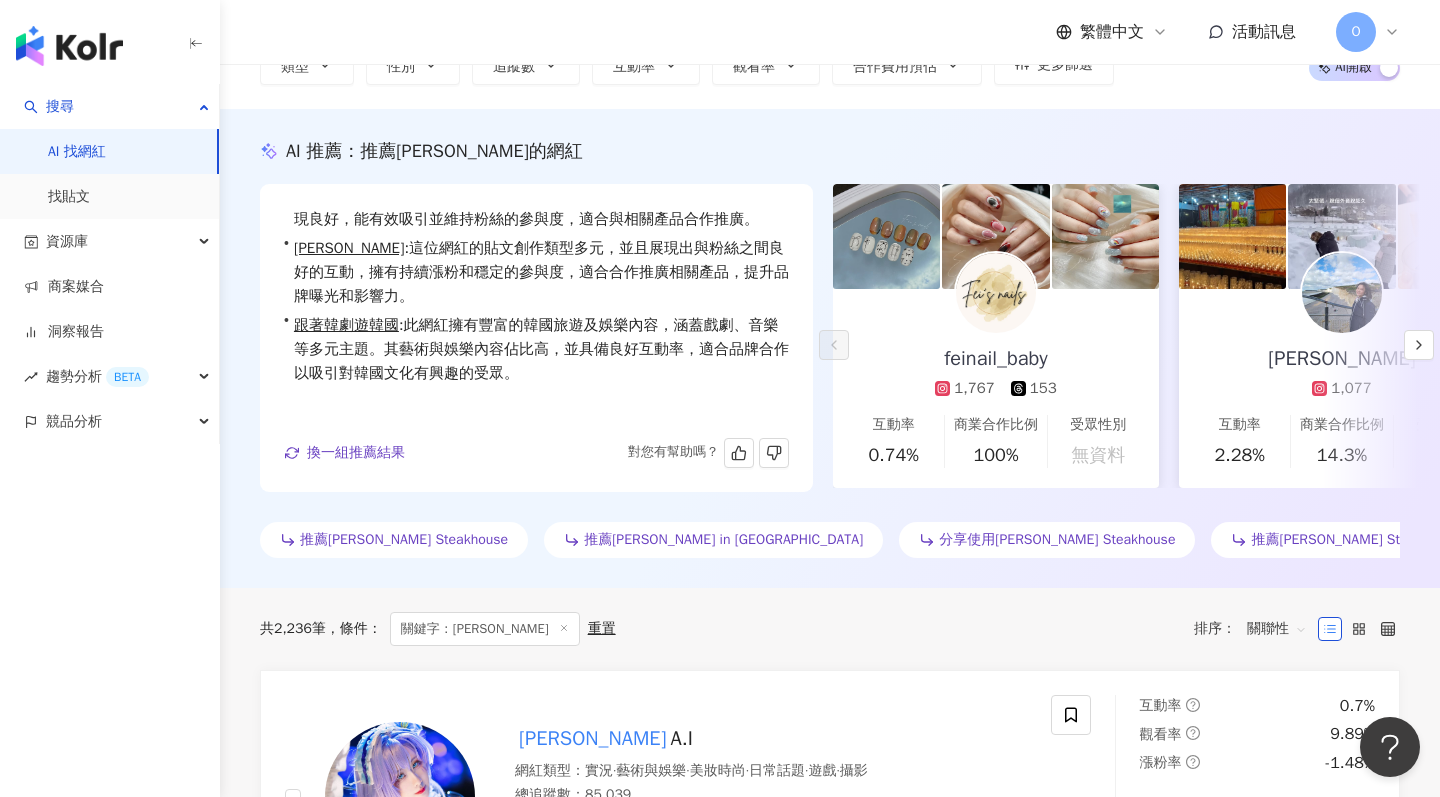 scroll, scrollTop: 25, scrollLeft: 0, axis: vertical 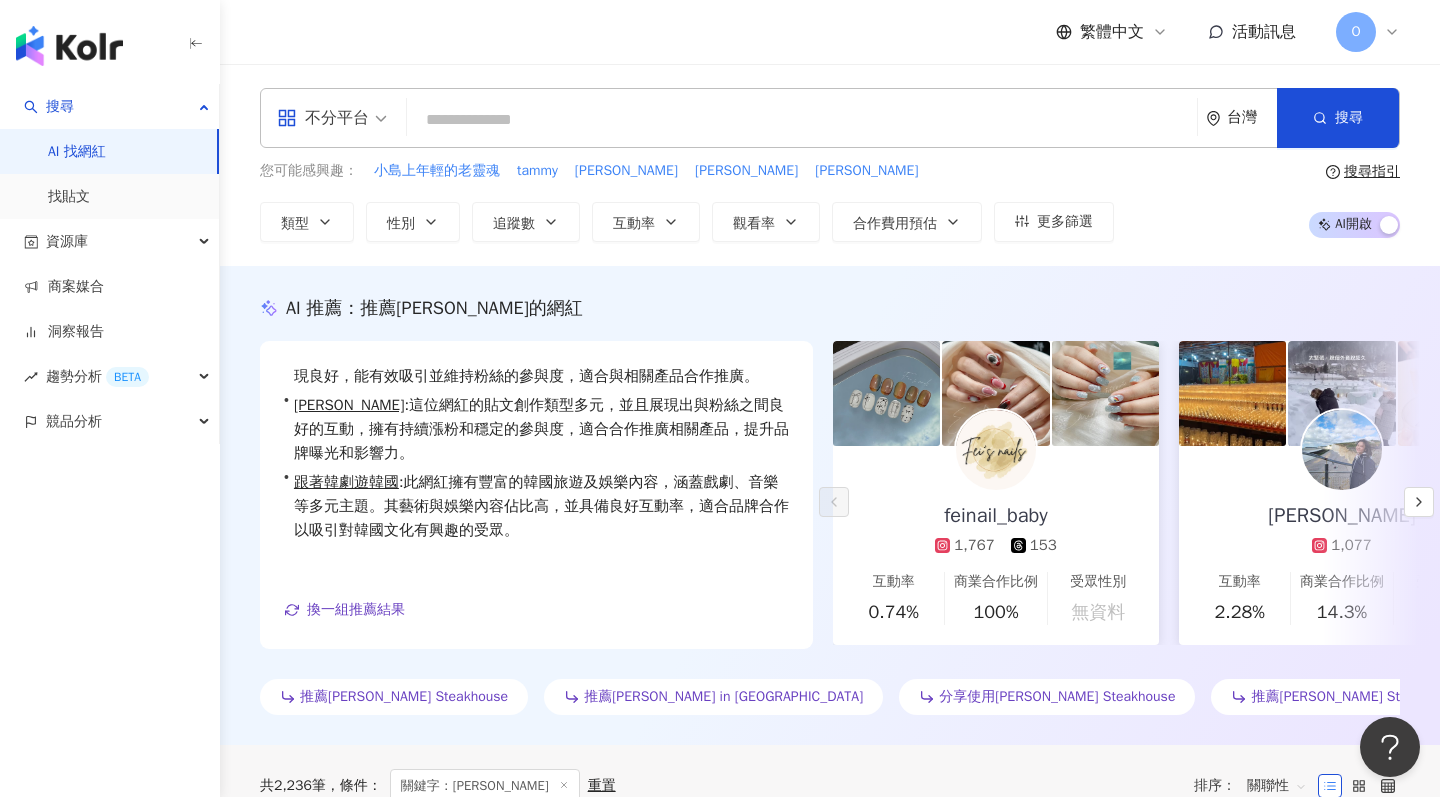click at bounding box center (802, 120) 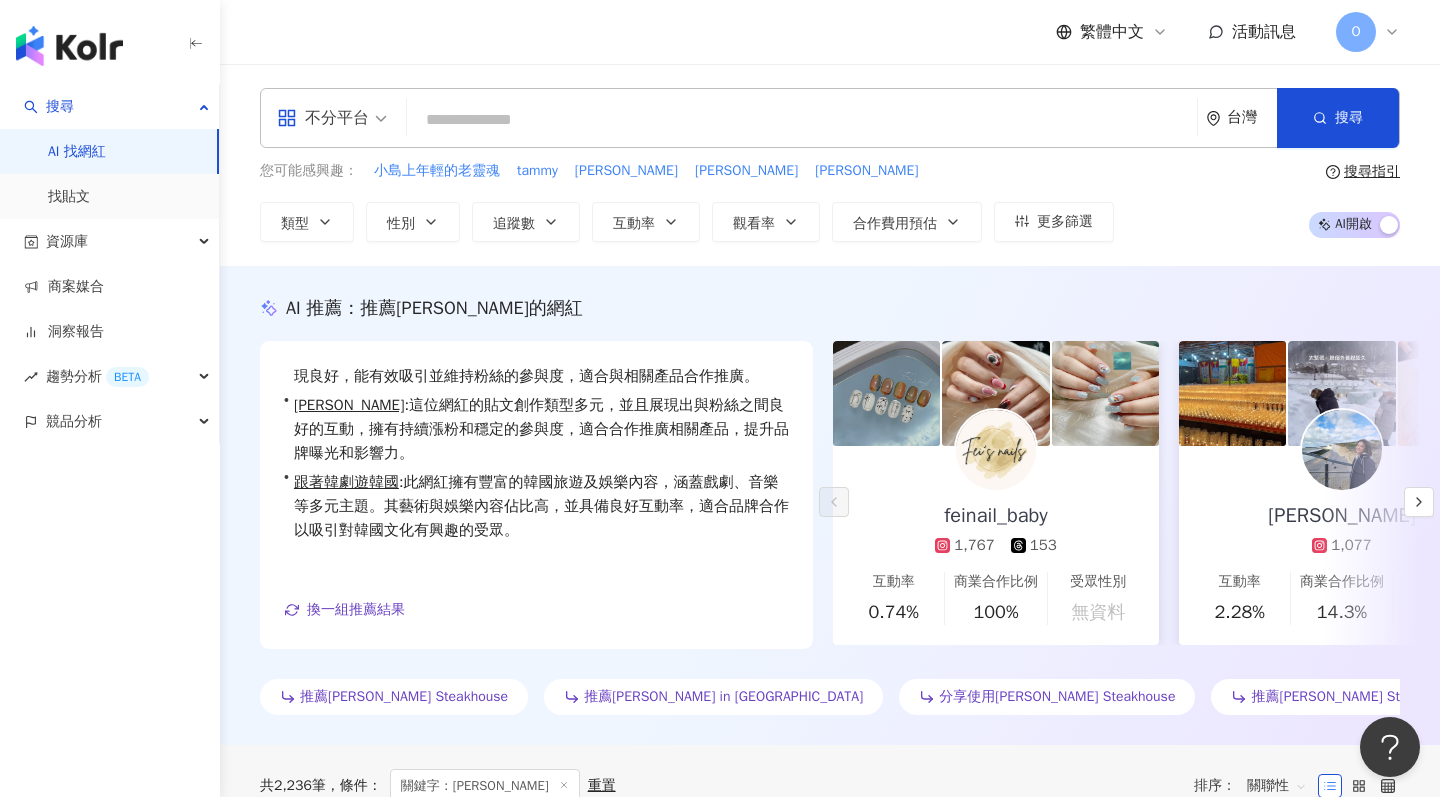 click at bounding box center [802, 120] 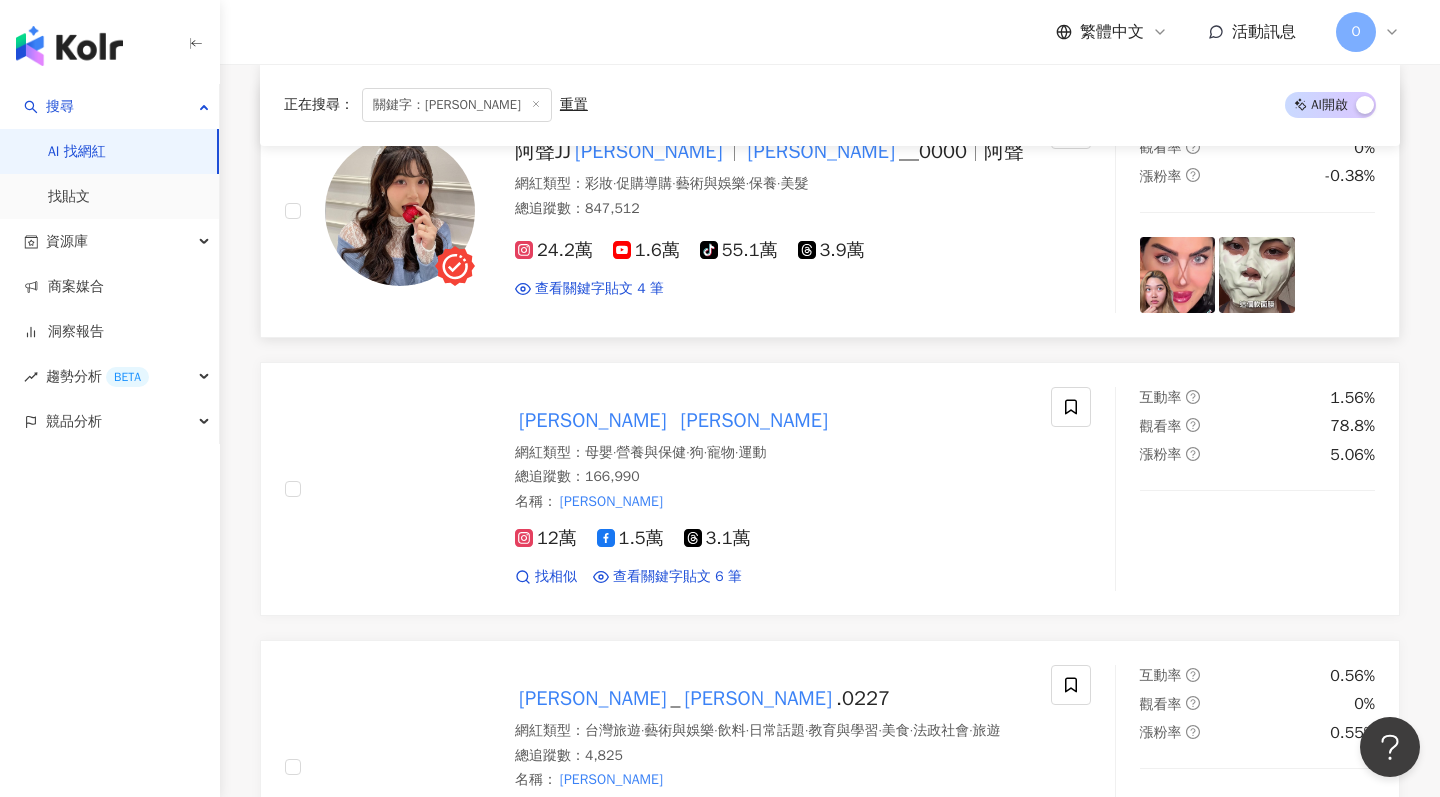 scroll, scrollTop: 628, scrollLeft: 0, axis: vertical 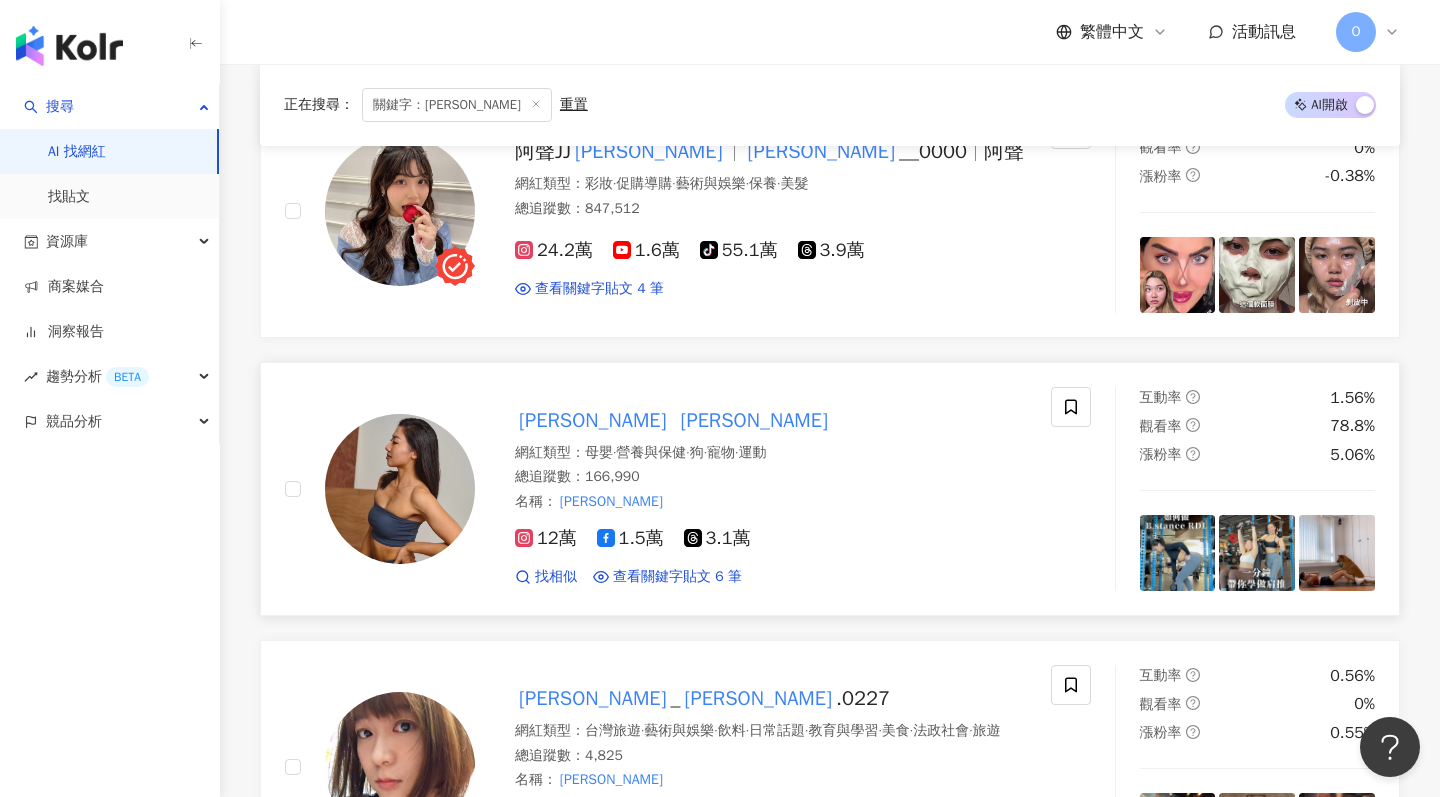 type on "**********" 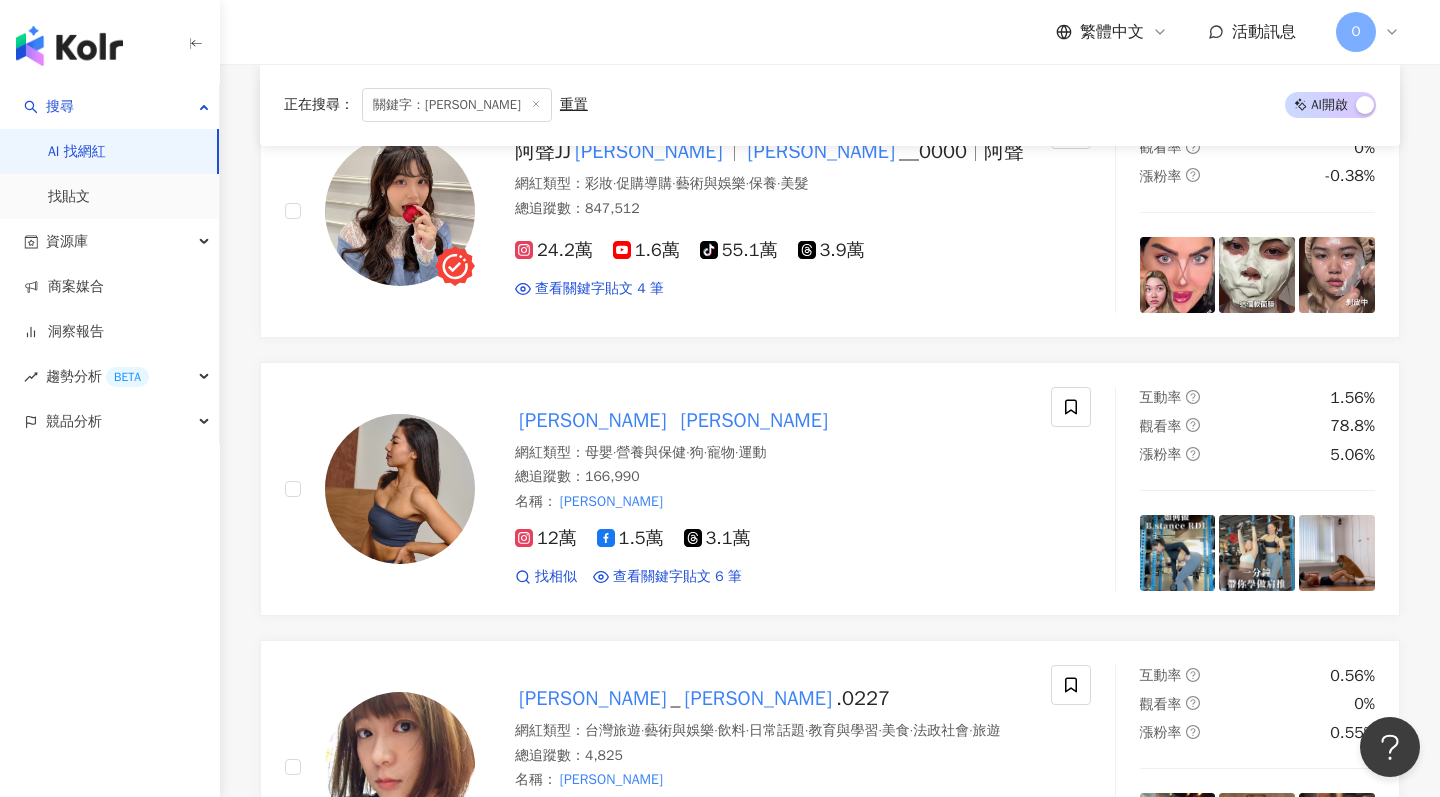 scroll, scrollTop: -31, scrollLeft: 0, axis: vertical 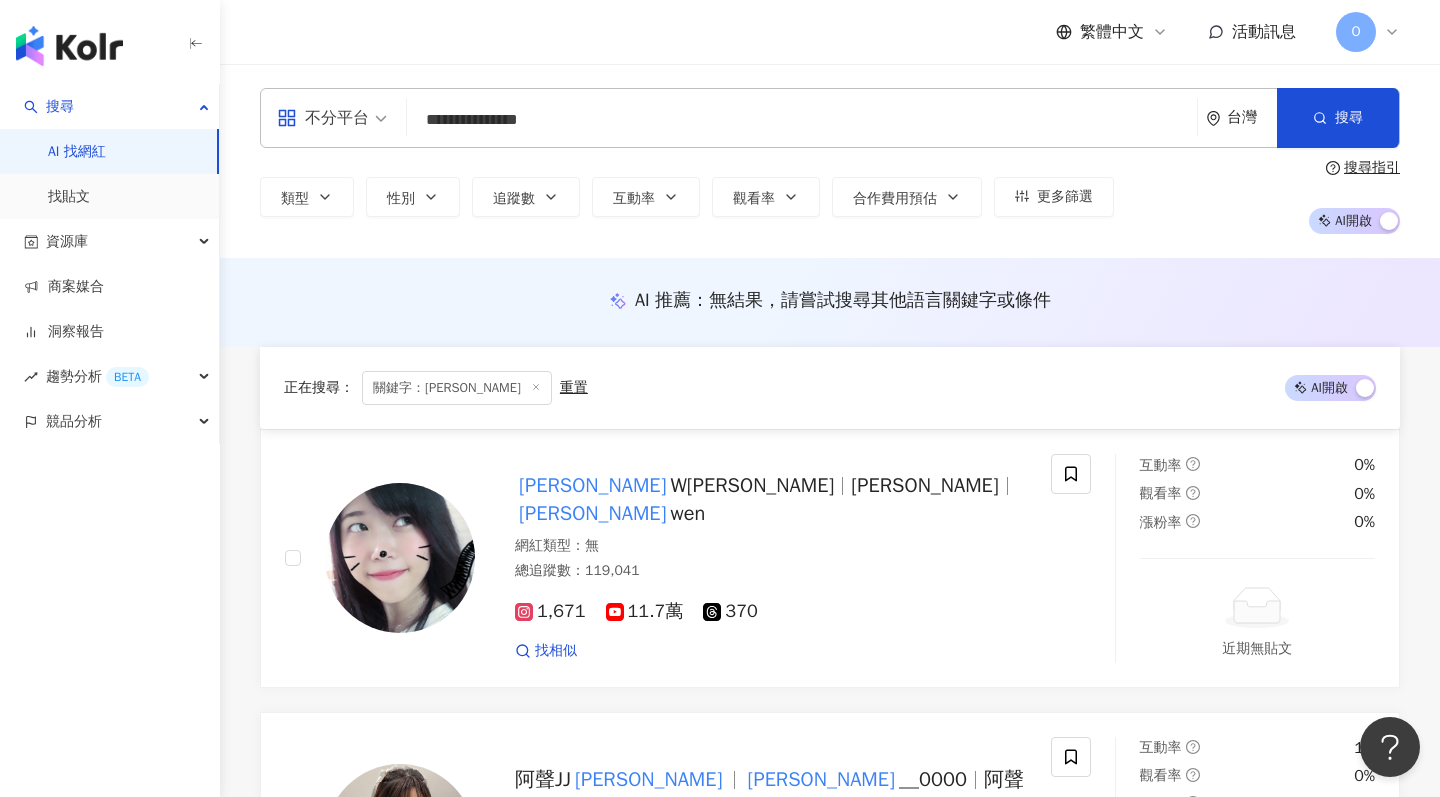 click on "**********" at bounding box center (802, 120) 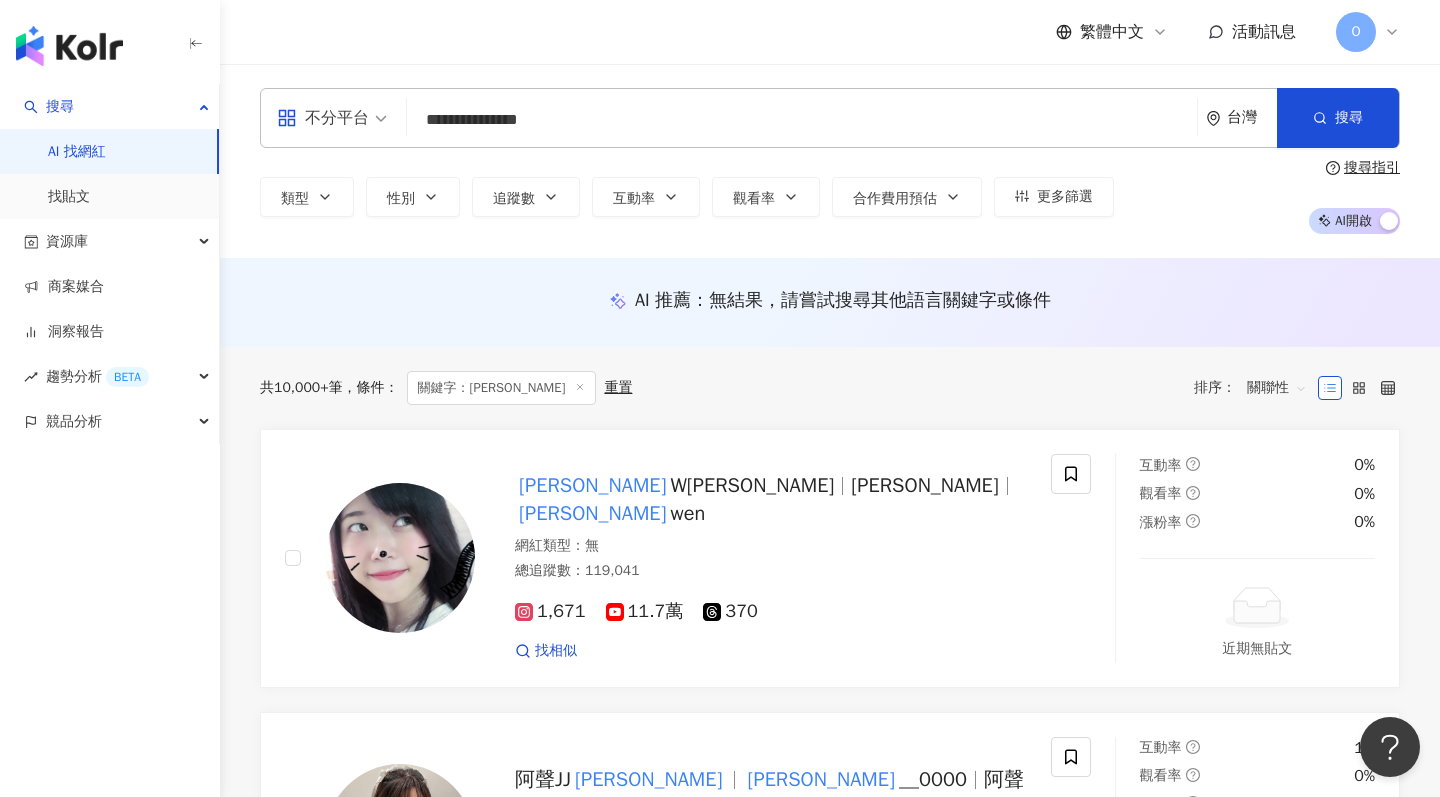 drag, startPoint x: 541, startPoint y: 121, endPoint x: 401, endPoint y: 112, distance: 140.28899 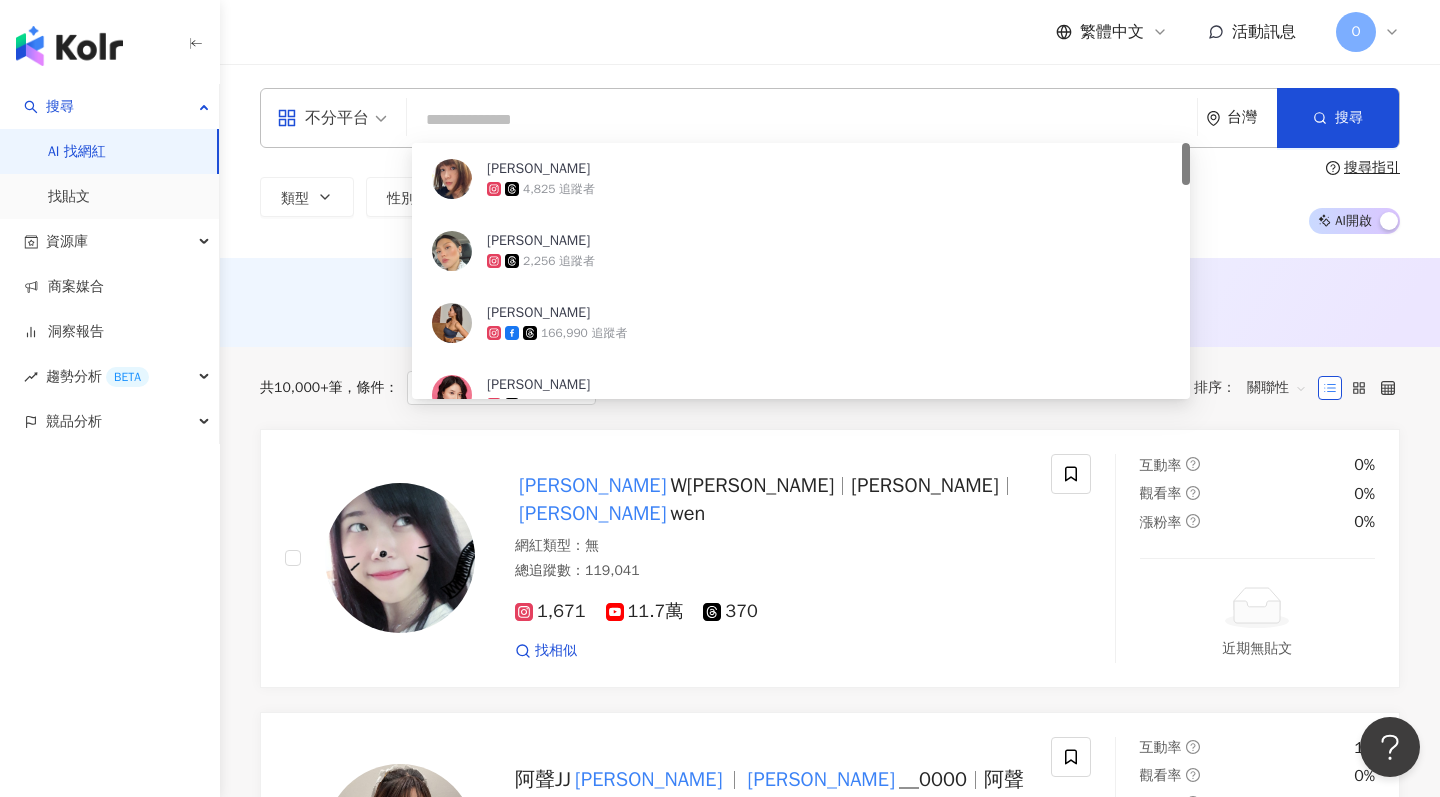 scroll, scrollTop: 0, scrollLeft: 0, axis: both 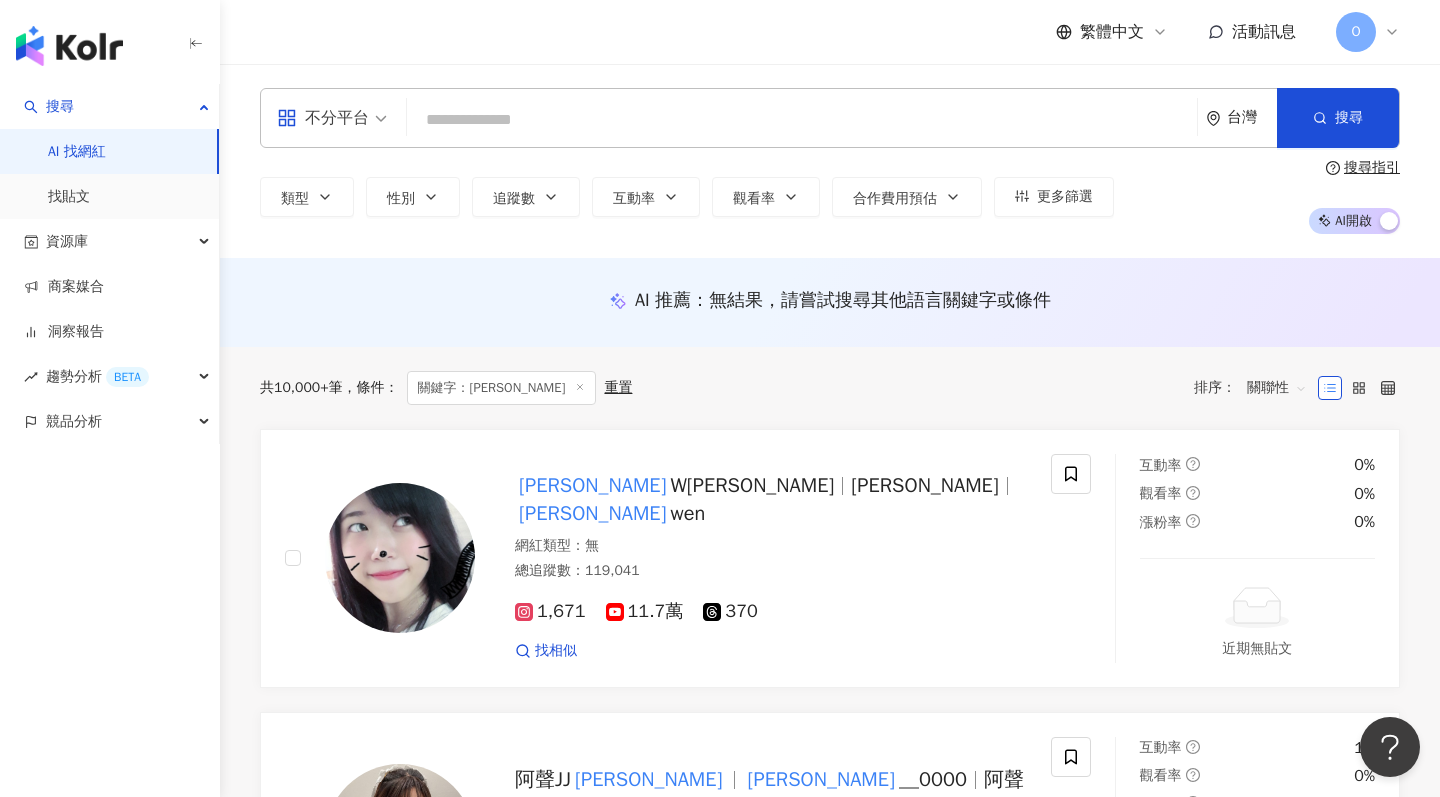 click at bounding box center [802, 120] 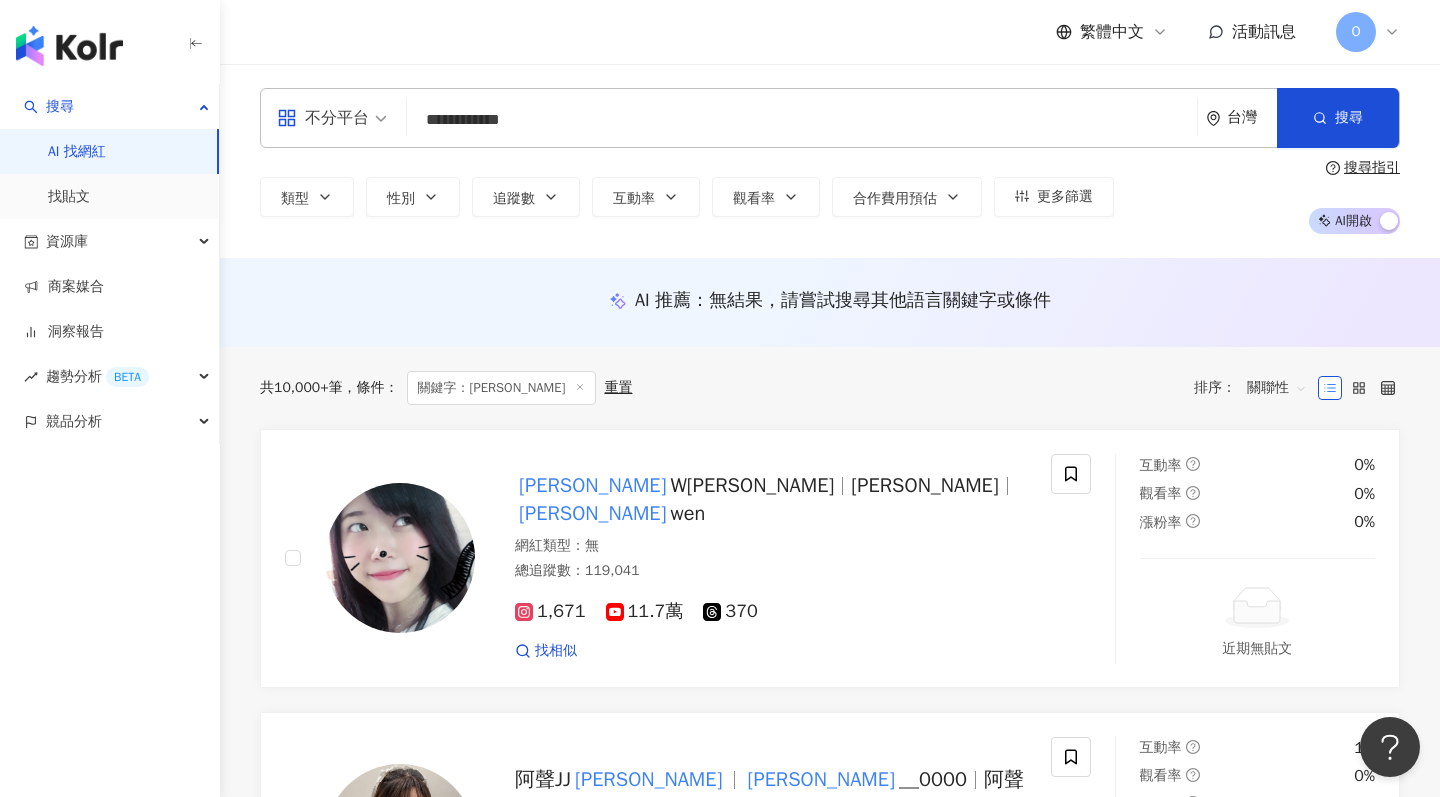 type on "**********" 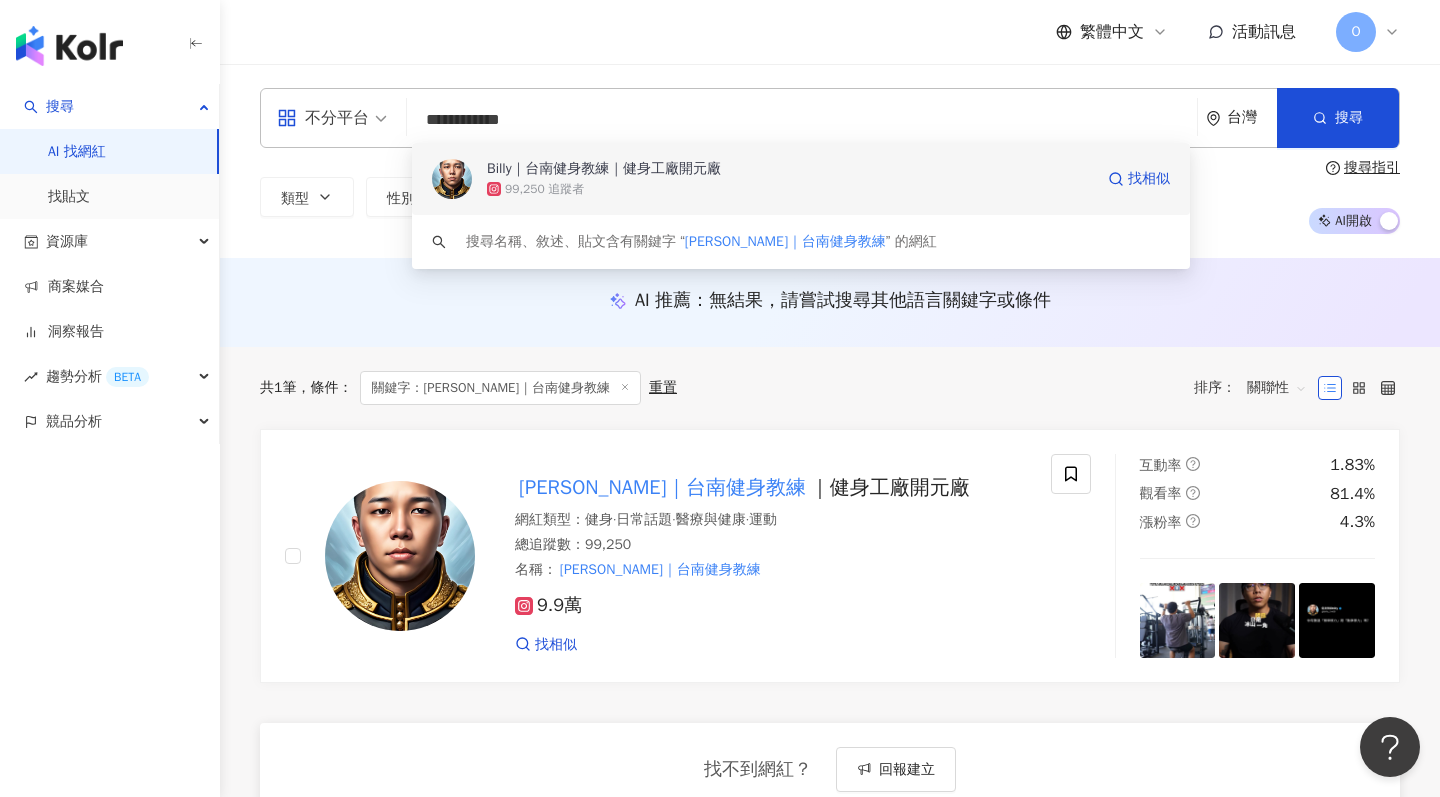 click on "Billy｜台南健身教練｜健身工廠開元廠" at bounding box center (604, 169) 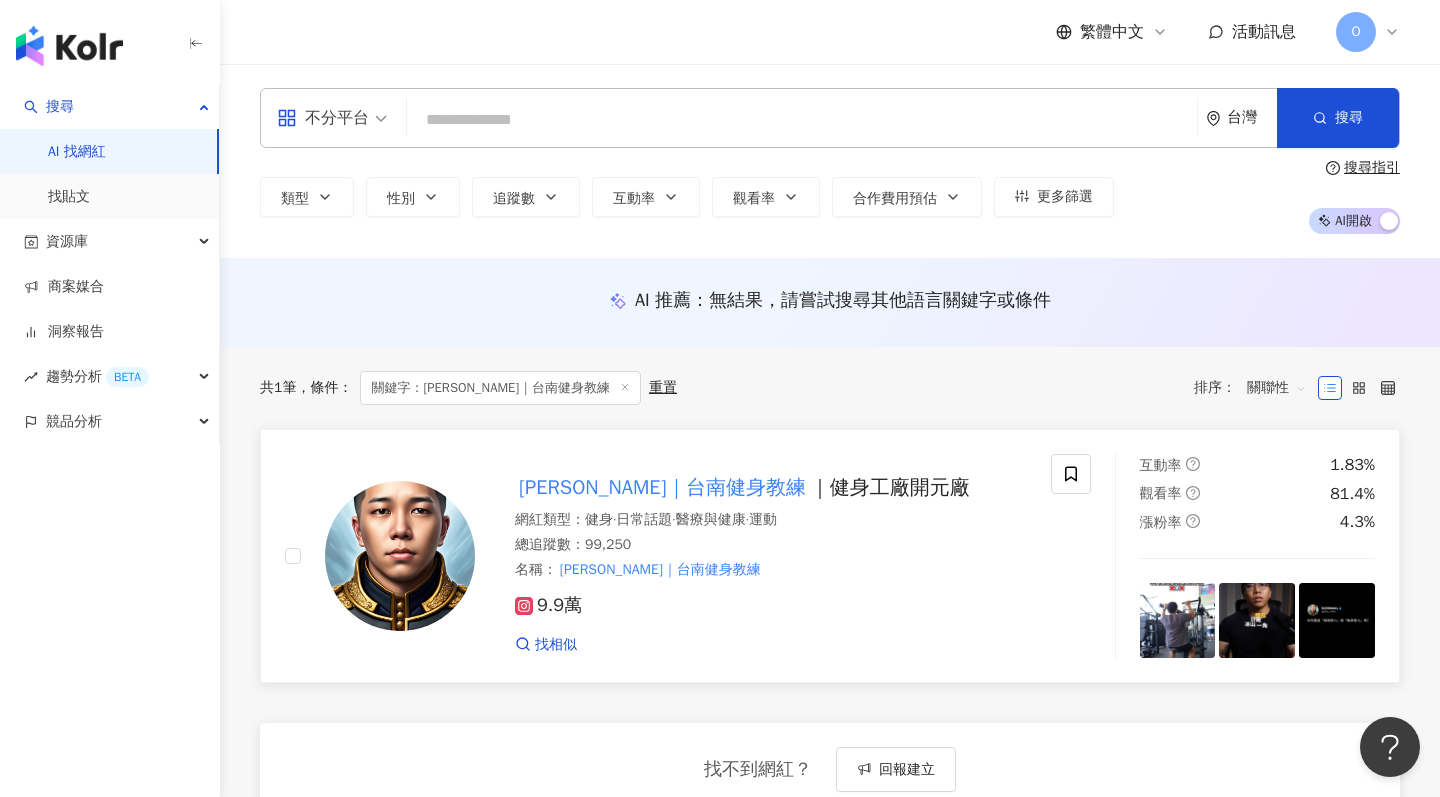 click on "[PERSON_NAME]｜台南健身教練" at bounding box center [662, 487] 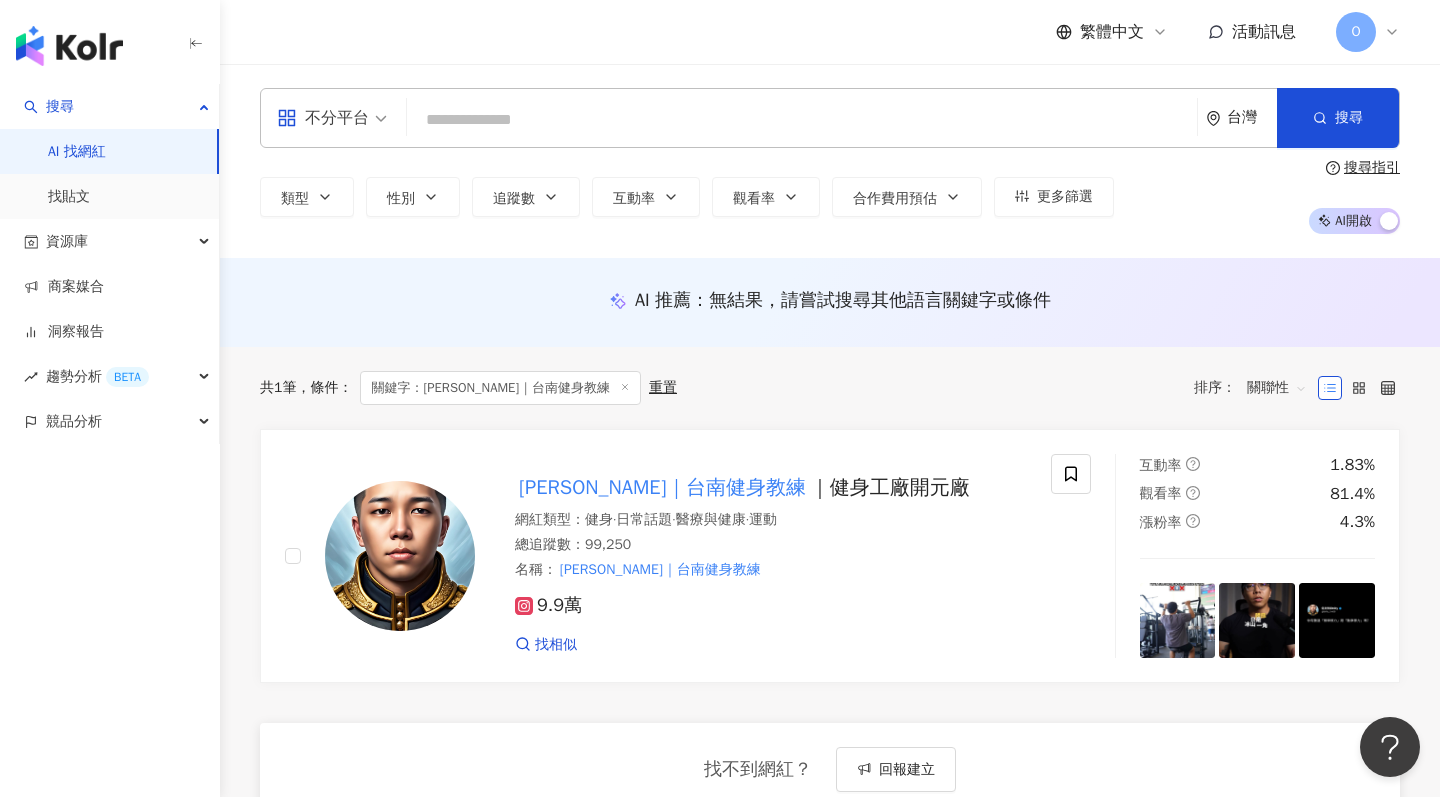 scroll, scrollTop: -1, scrollLeft: 0, axis: vertical 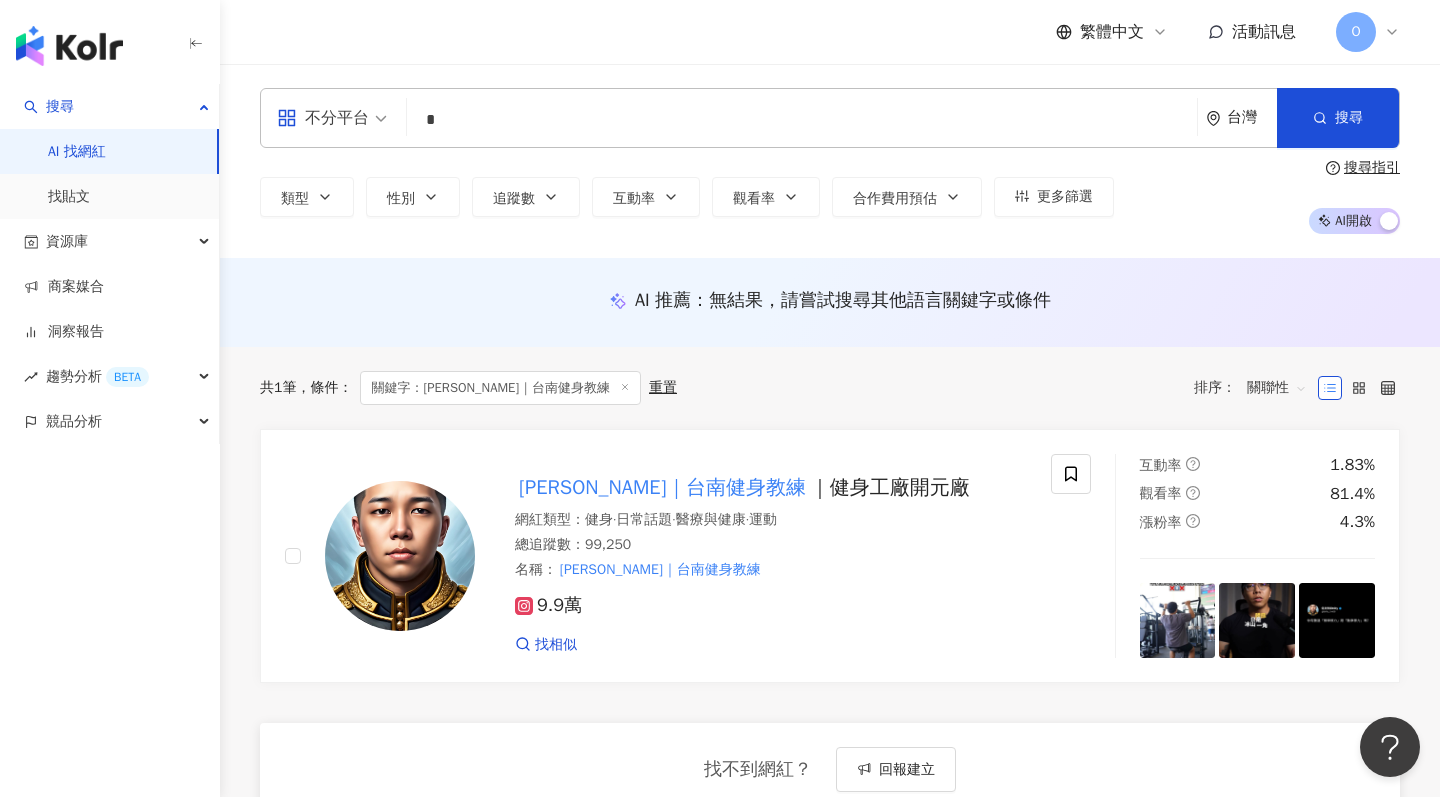 type on "*" 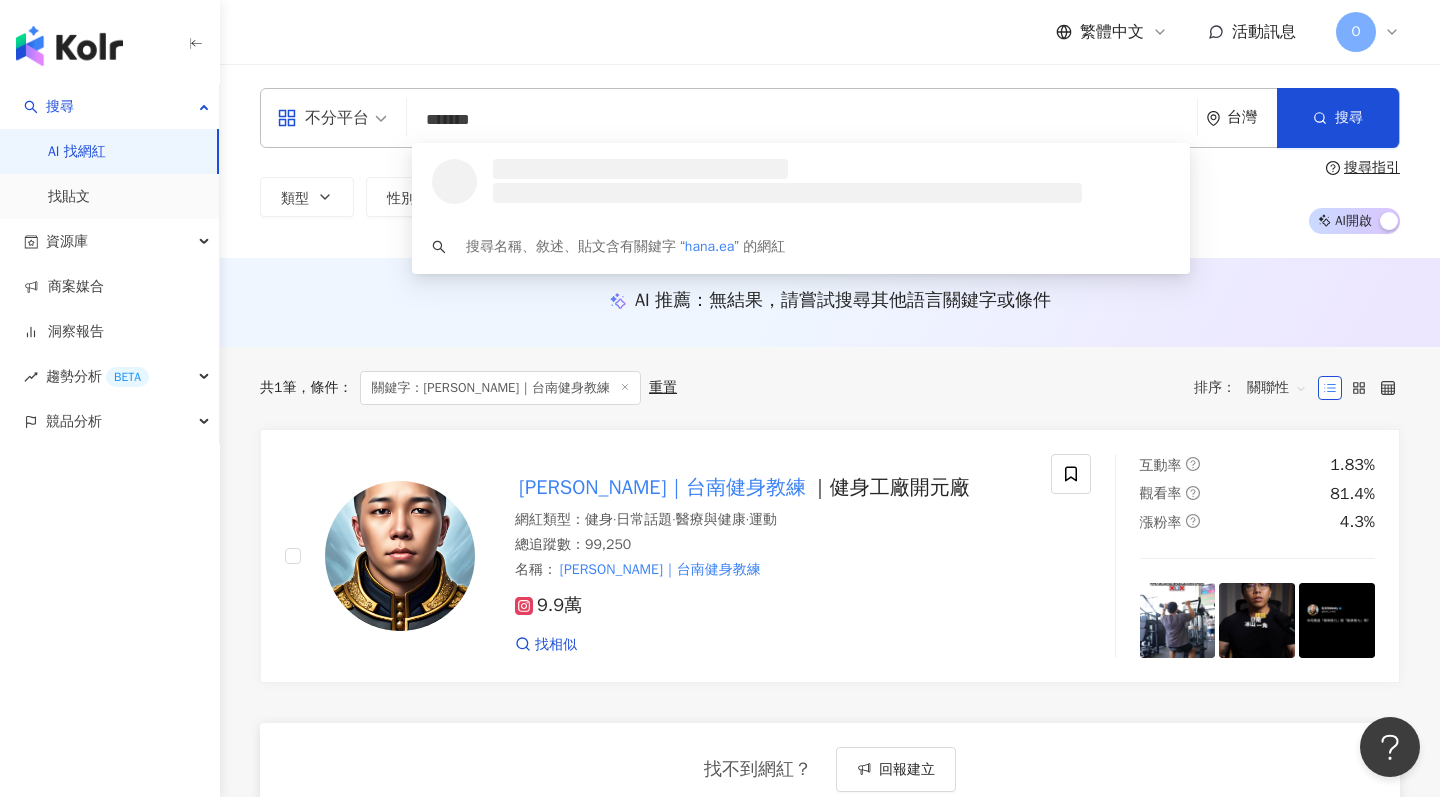 type on "********" 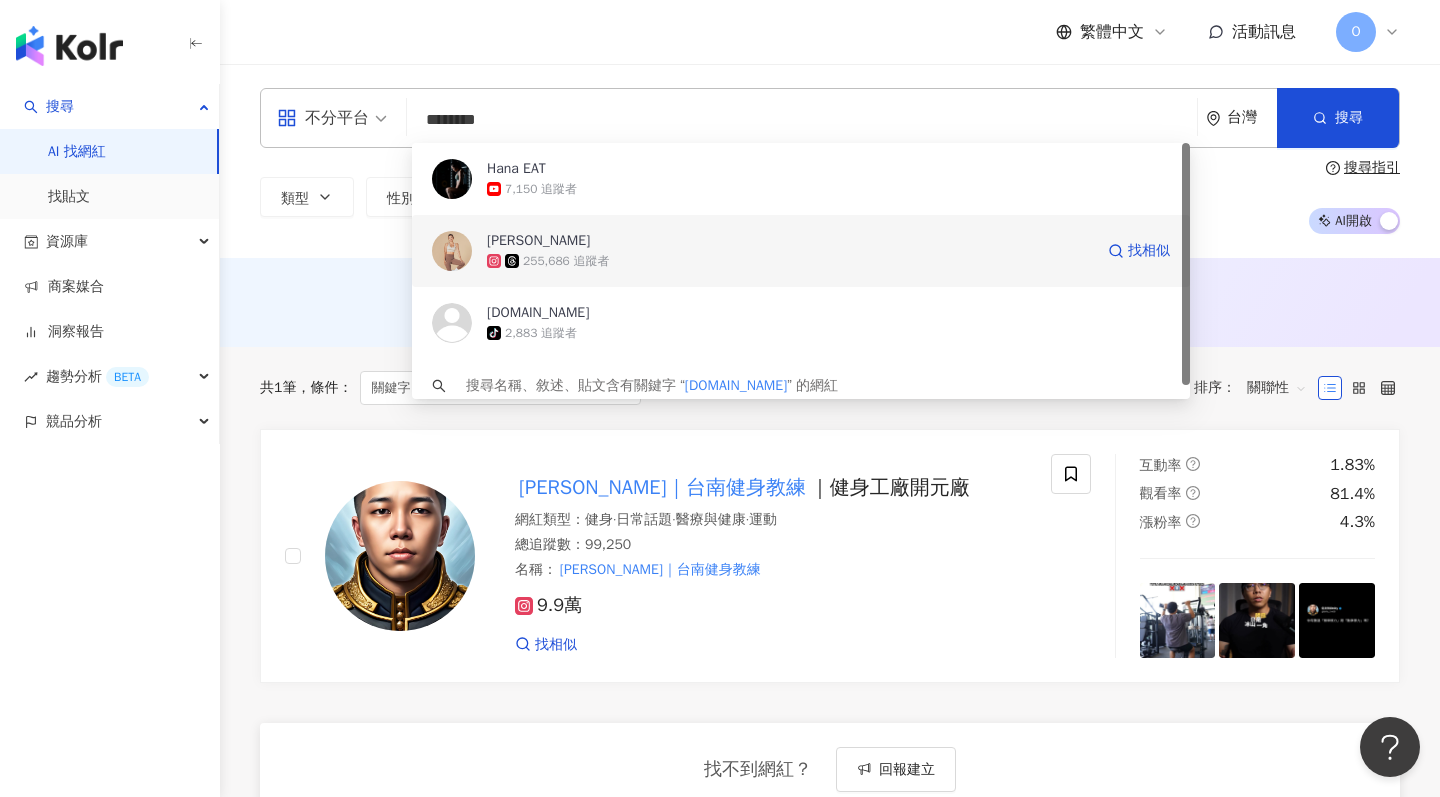 click on "255,686   追蹤者" at bounding box center [566, 261] 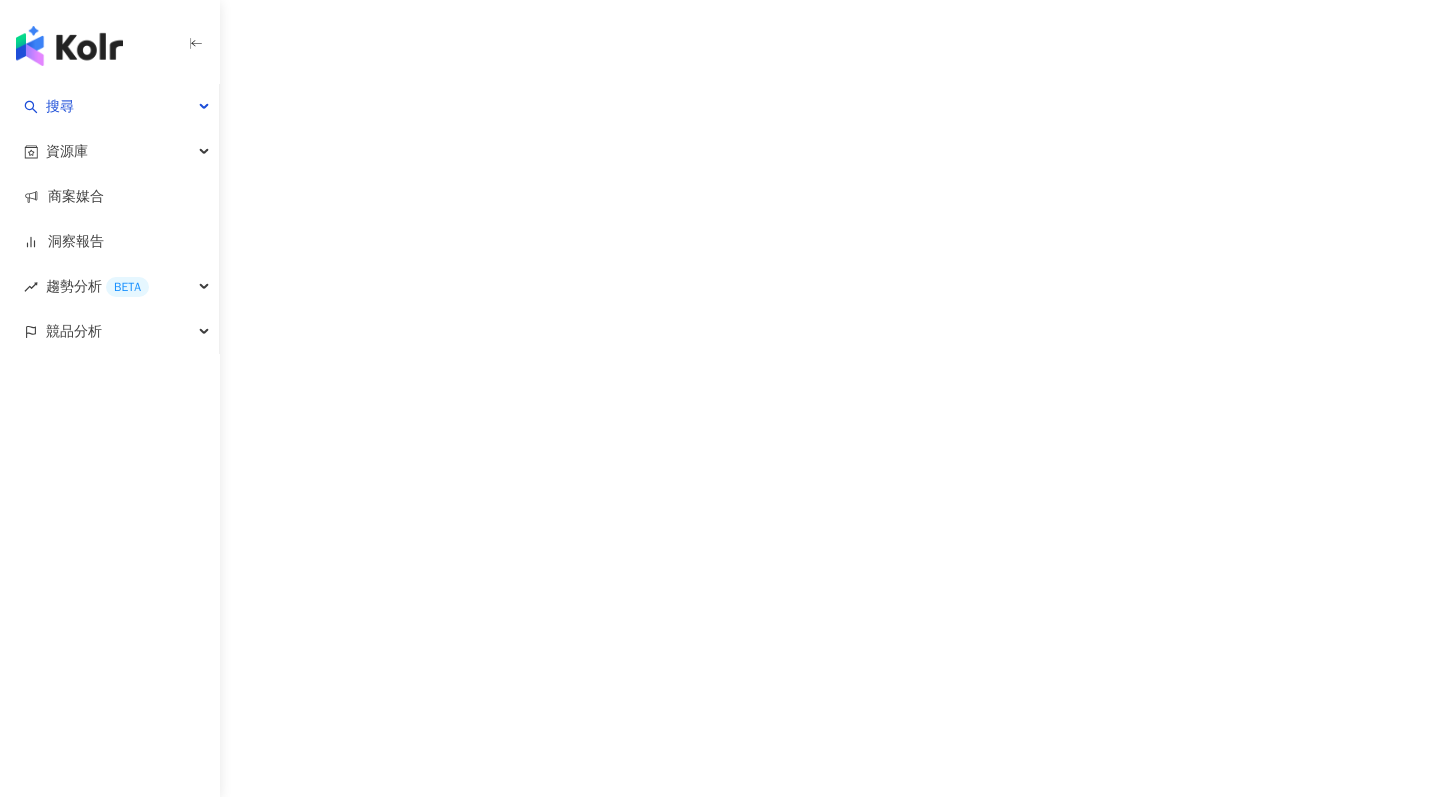 scroll, scrollTop: 0, scrollLeft: 0, axis: both 